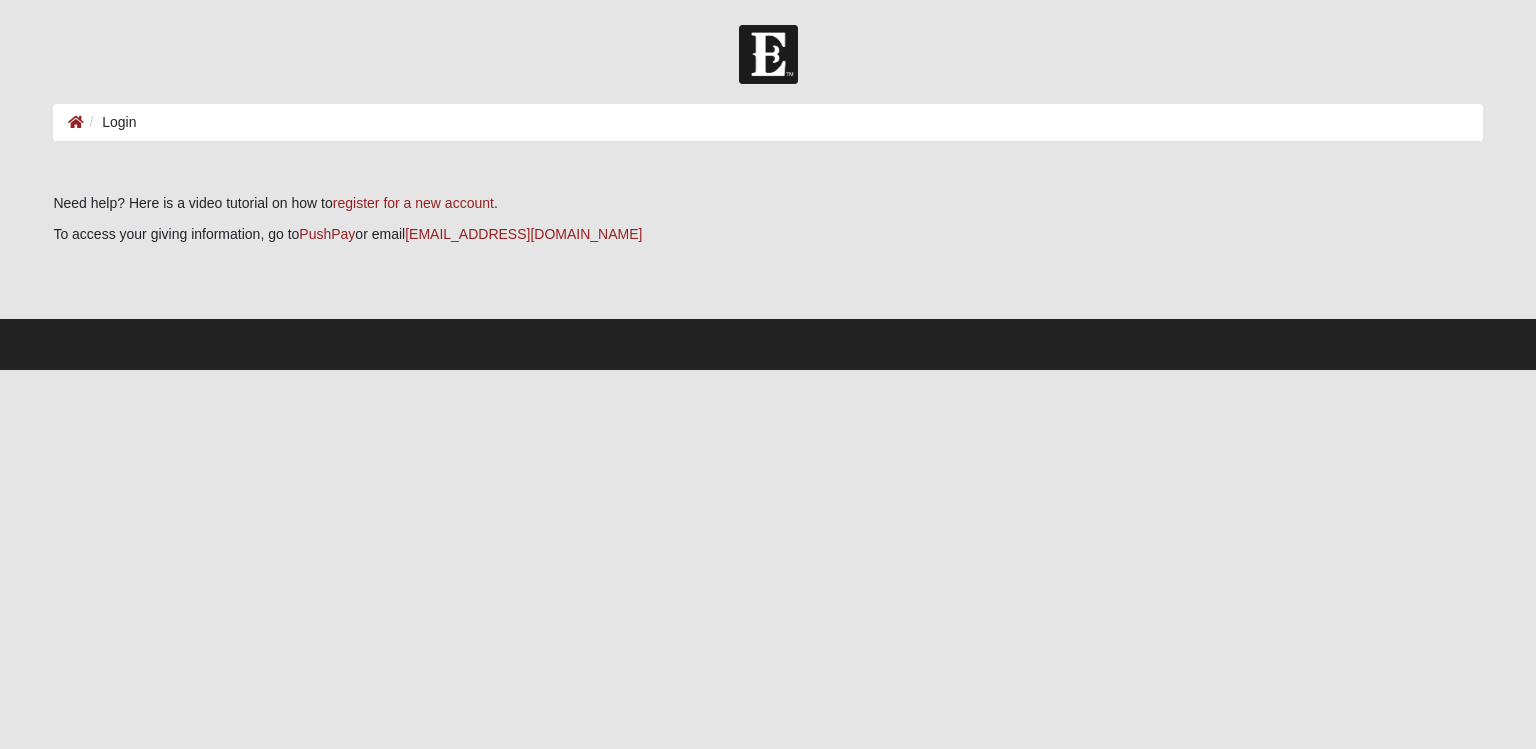 click on "Log In
Login
Login
Error
Need help? Here is a video tutorial on how to  register for a new account . To access your giving information, go to  PushPay  or email  giving@coe22.com" at bounding box center (768, 197) 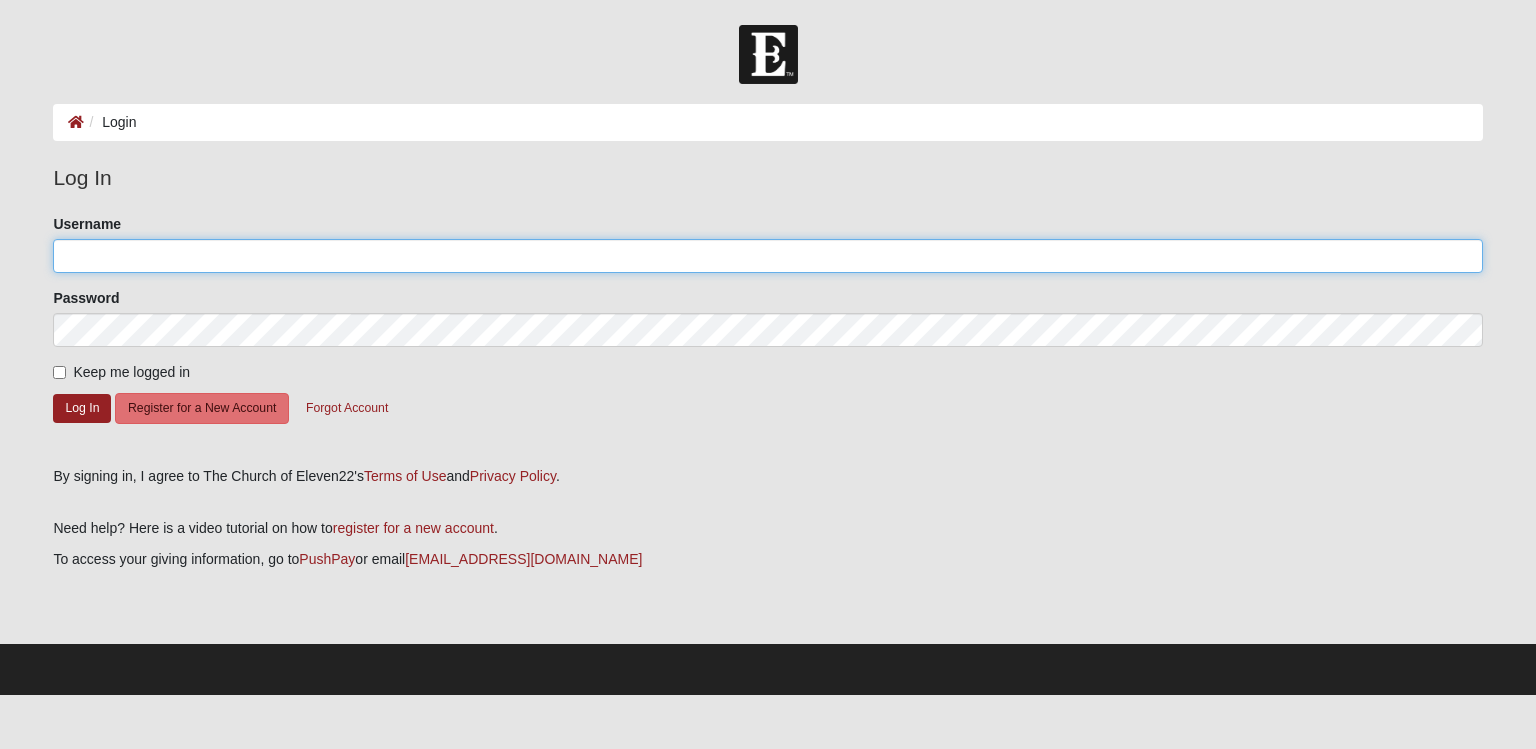 click on "Username" 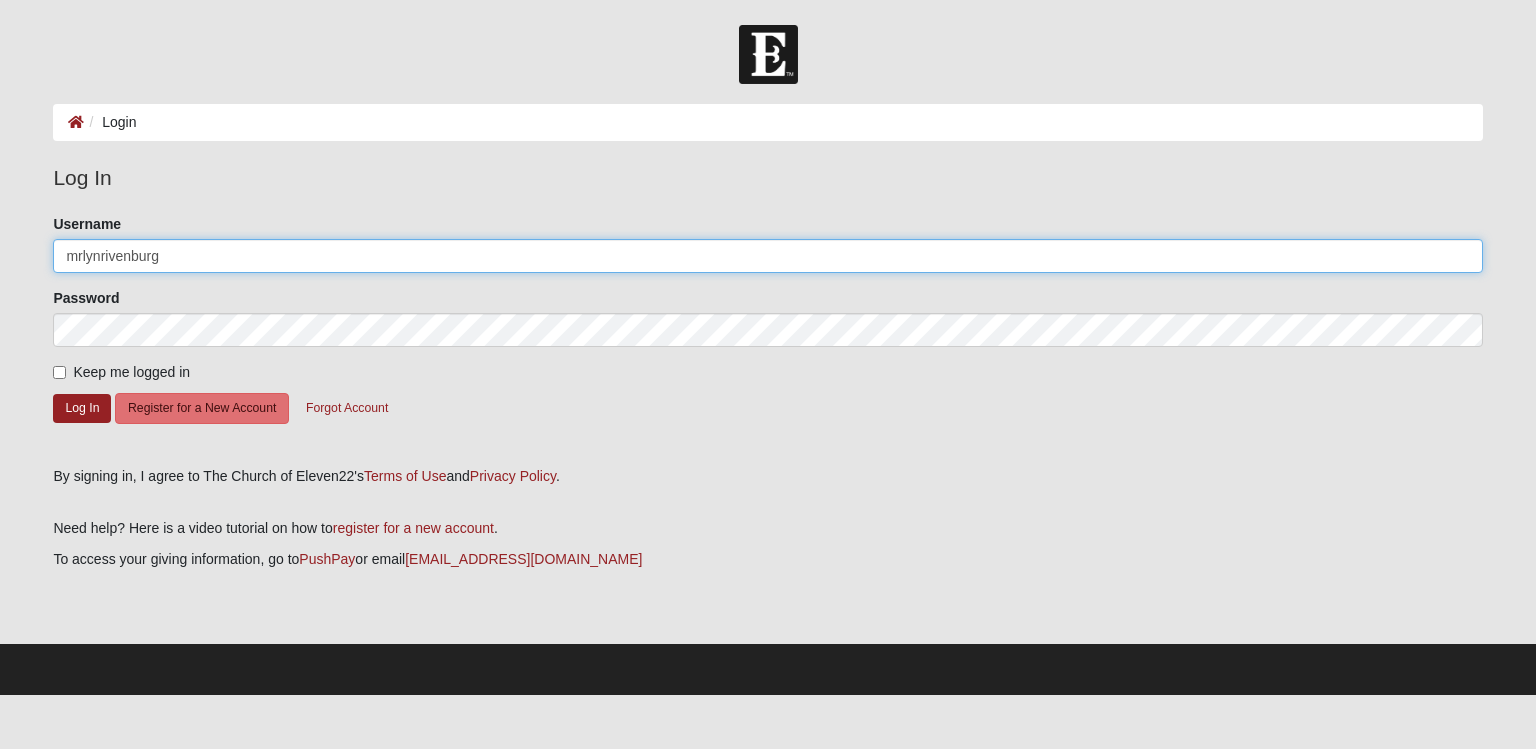 type on "mrlynrivenburg" 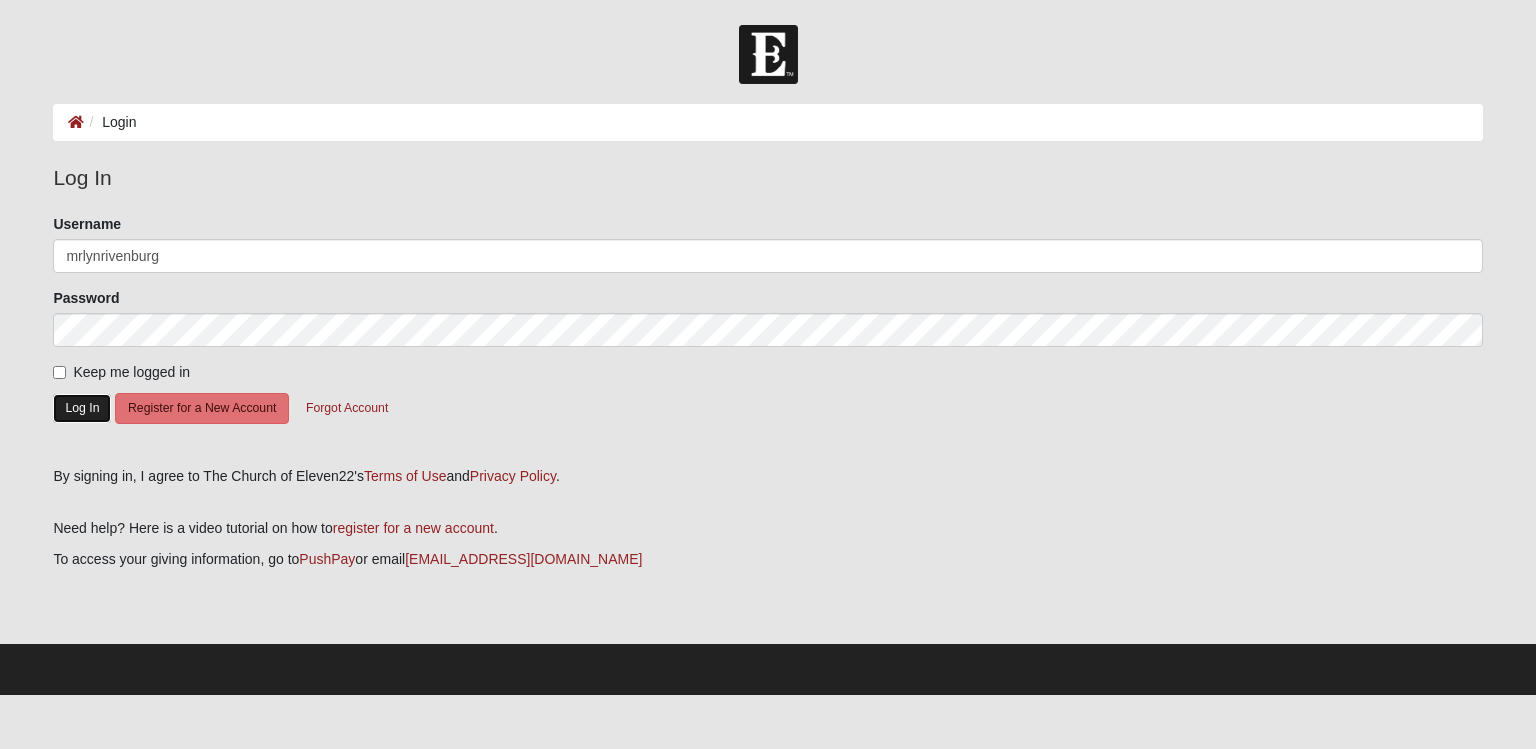 click on "Log In" 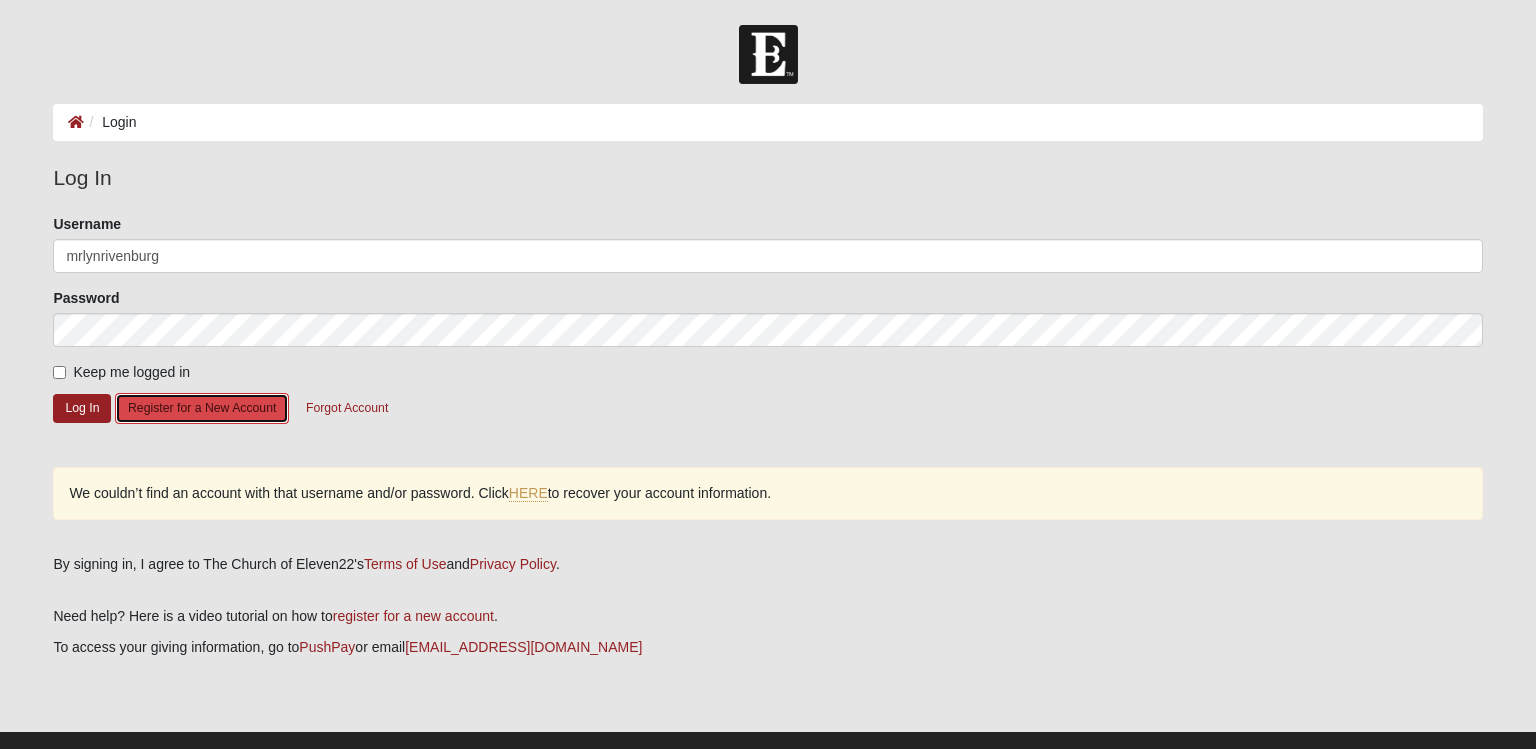 click on "Register for a New Account" 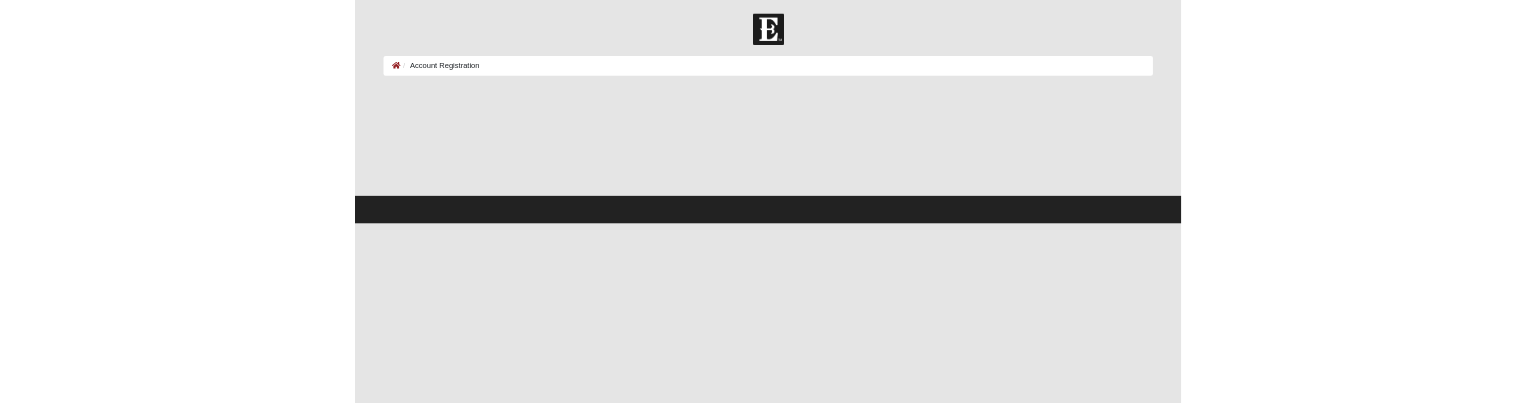 scroll, scrollTop: 0, scrollLeft: 0, axis: both 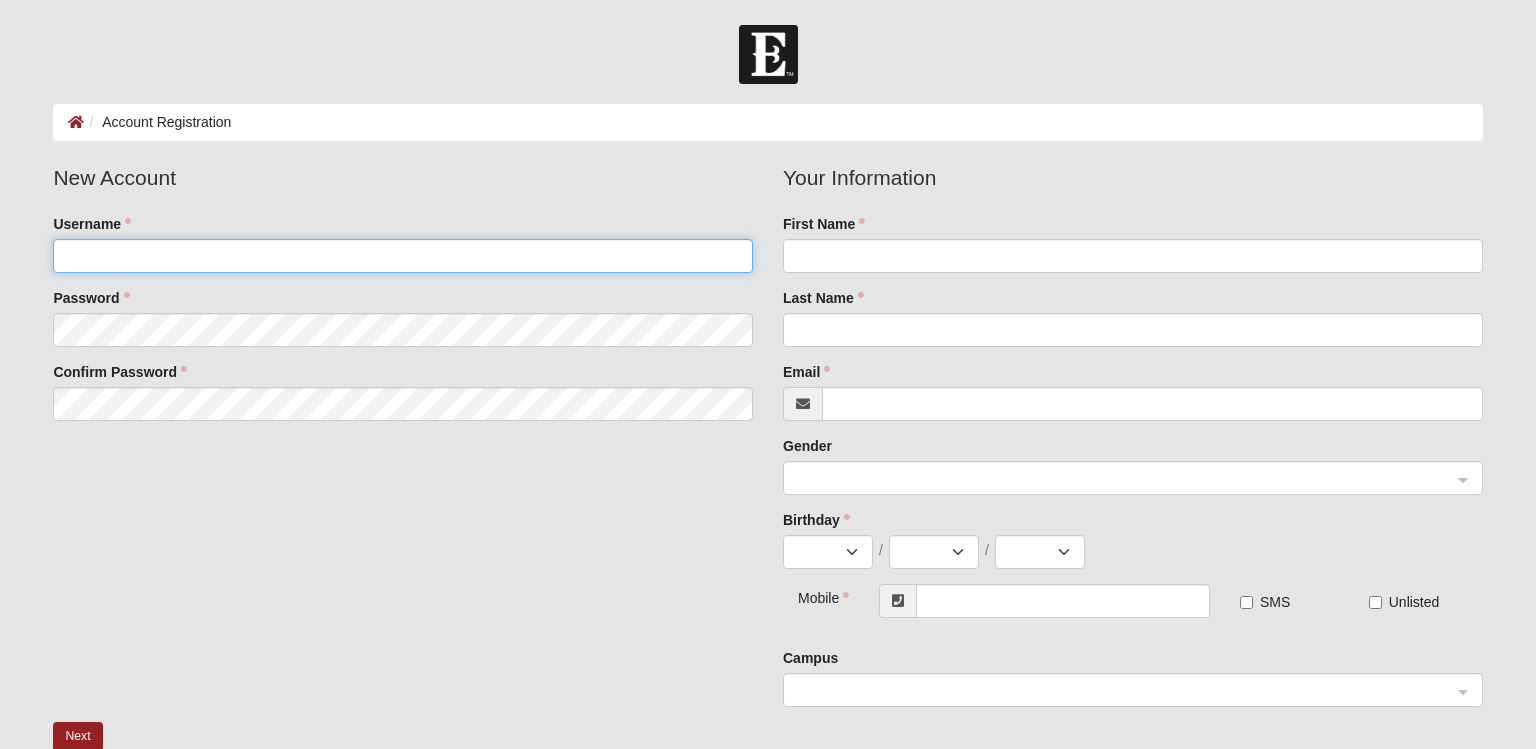 click on "Username" 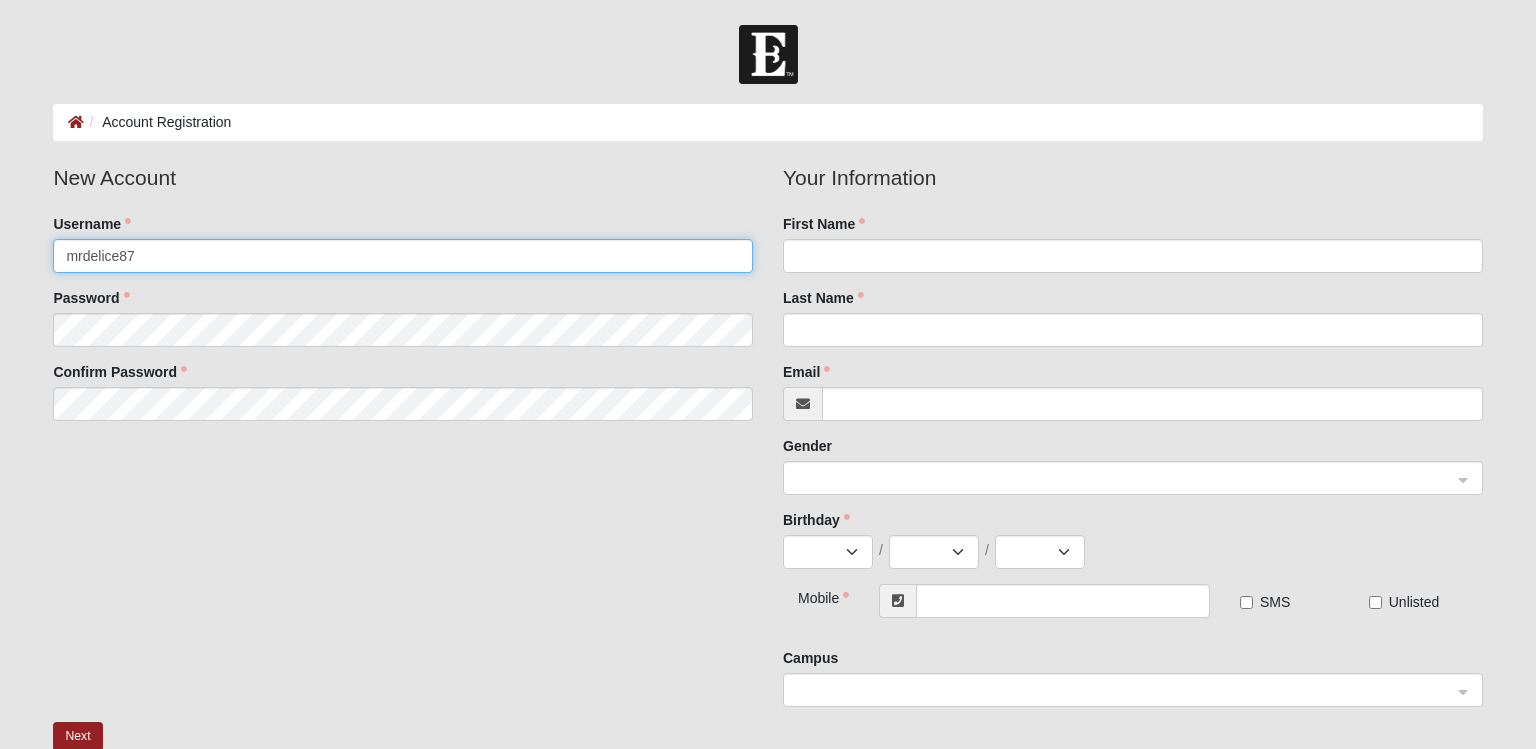 type on "mrdelice87" 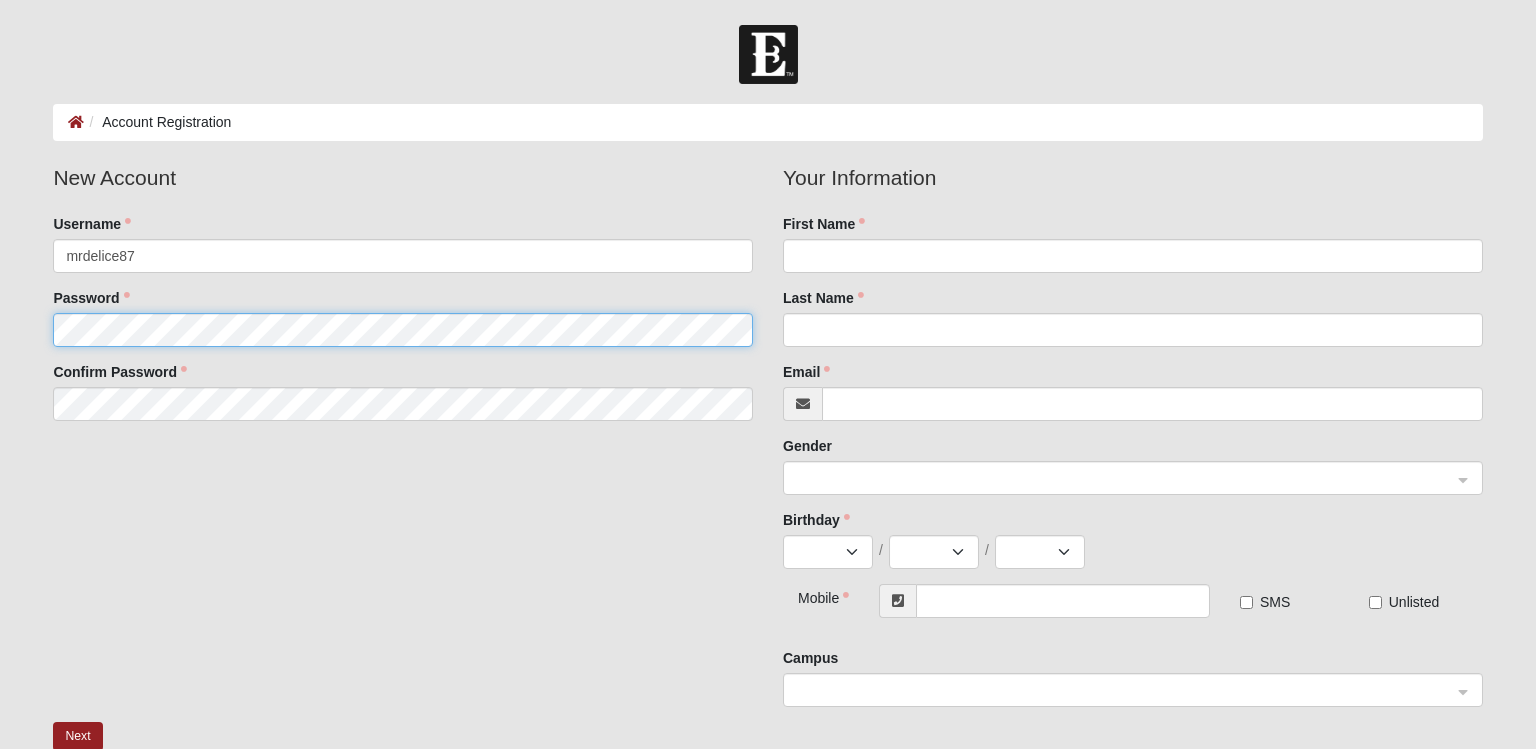 click on "New Account   Username    mrdelice87     Password        Confirm Password" at bounding box center [403, 299] 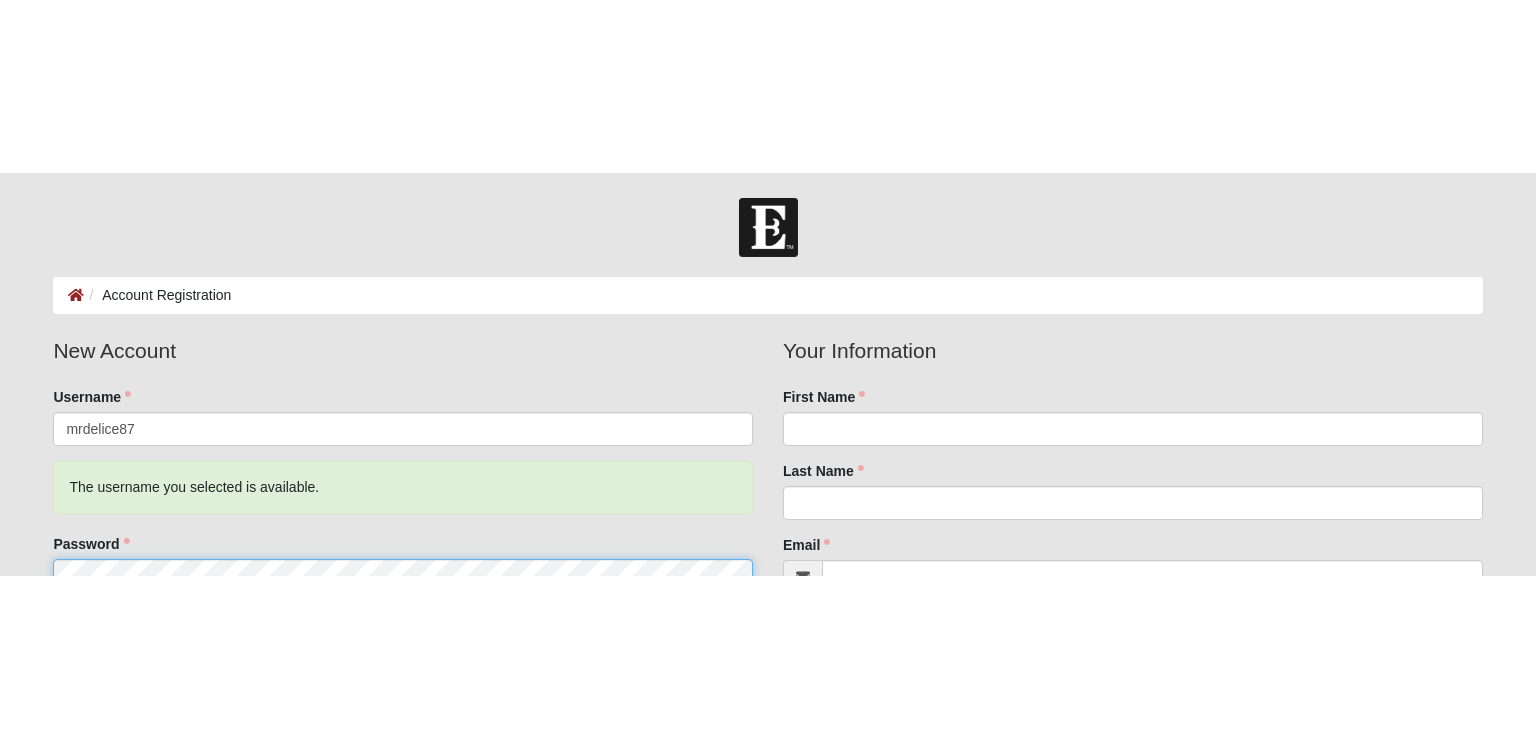 scroll, scrollTop: 16, scrollLeft: 0, axis: vertical 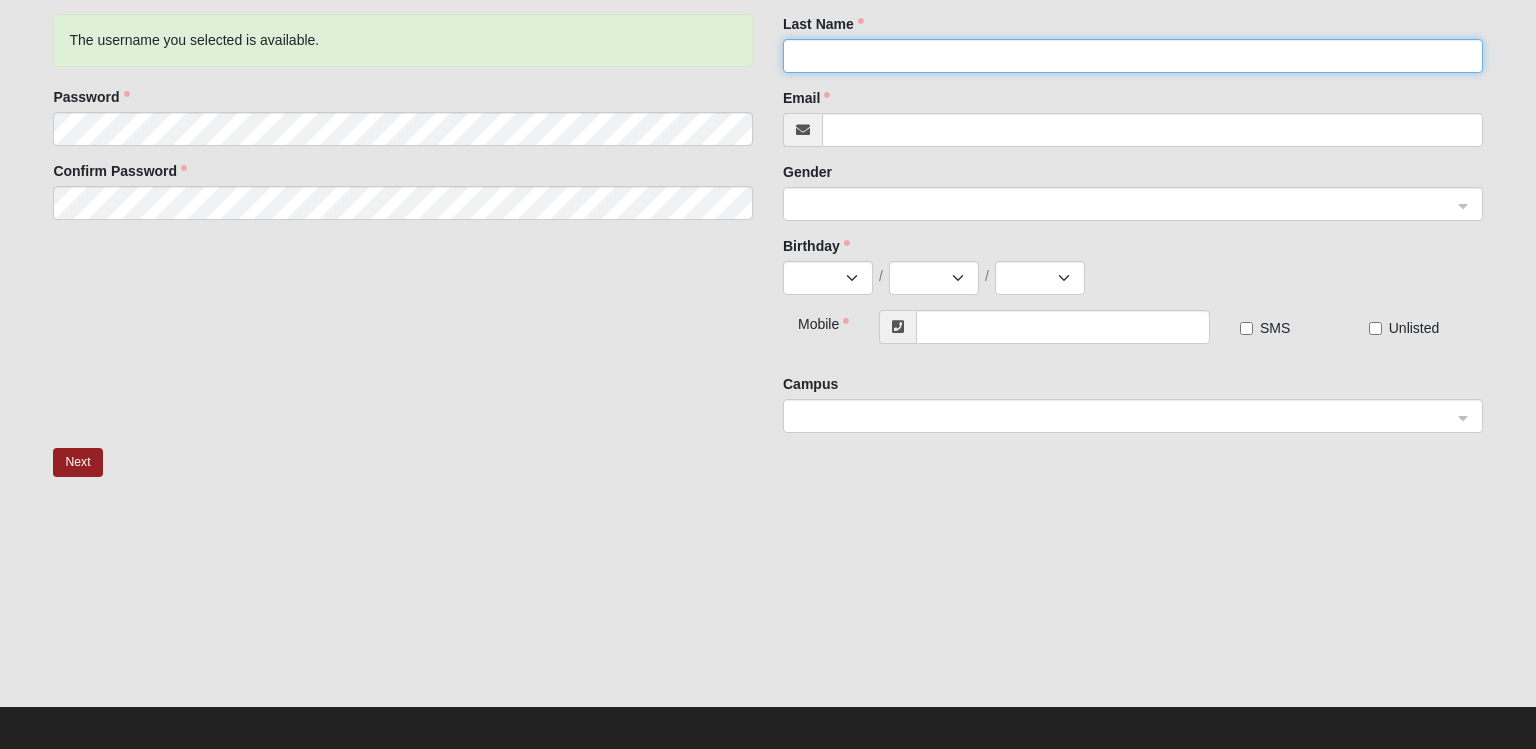 click on "Last Name" 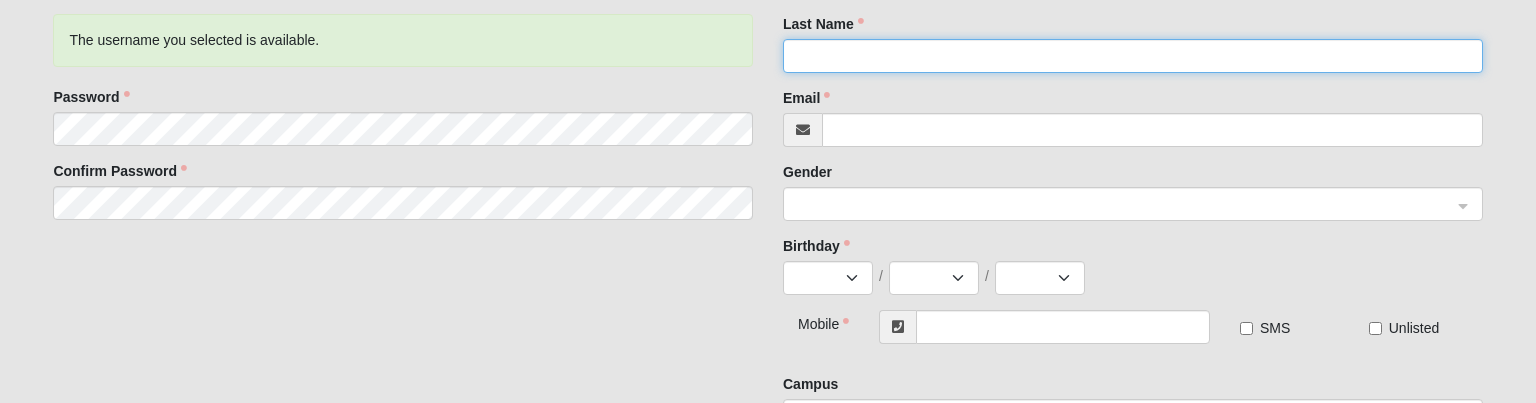 type on "E" 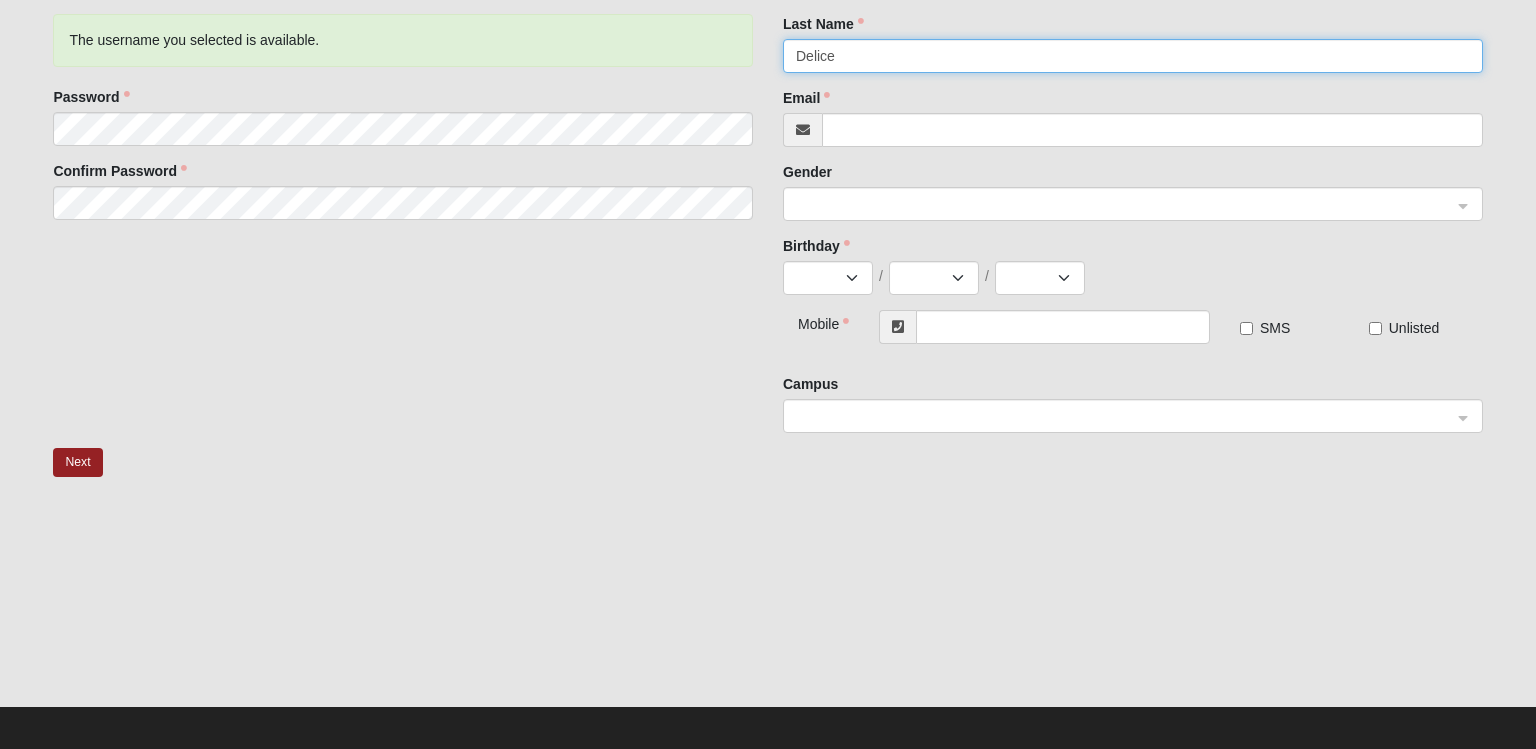 type on "Delice" 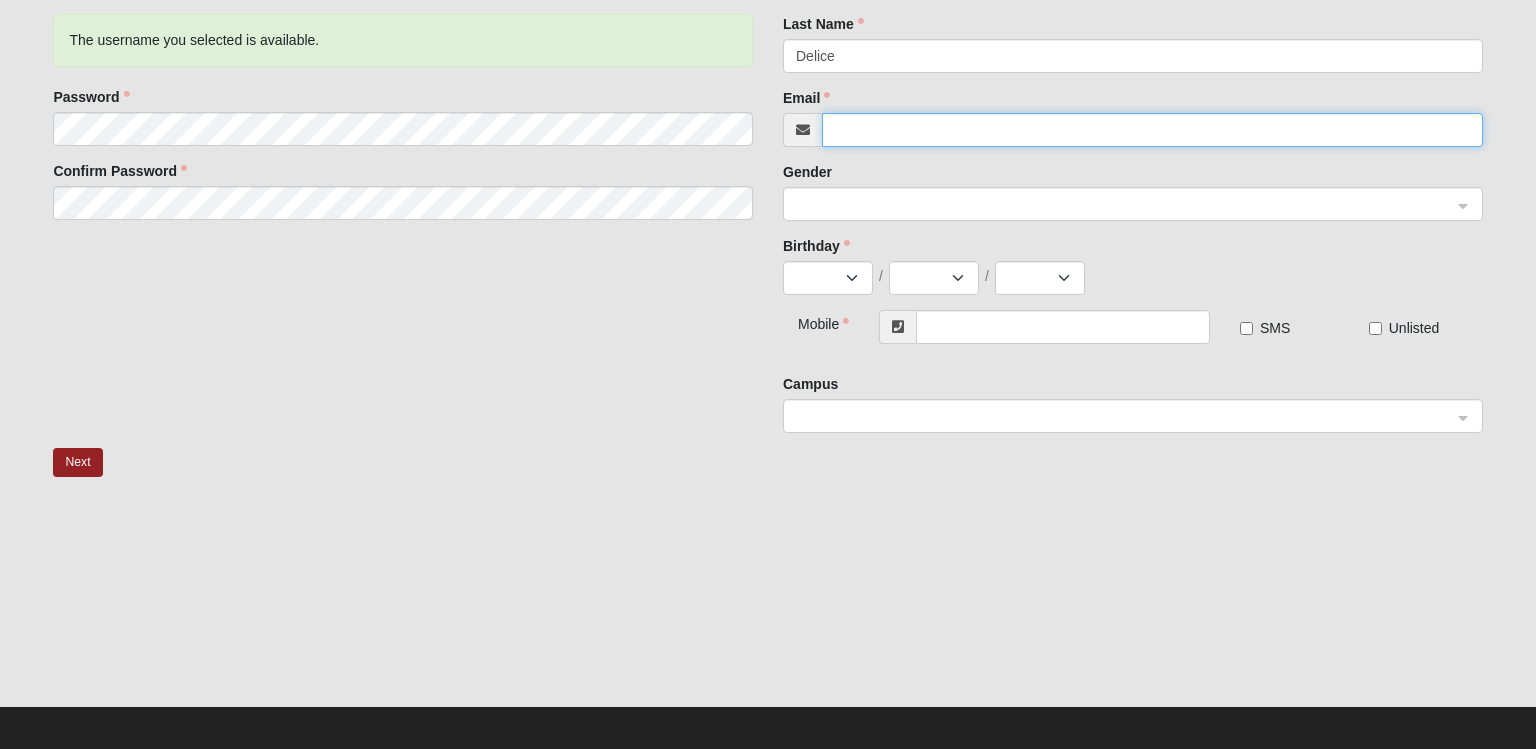 click on "Email" at bounding box center (1152, 130) 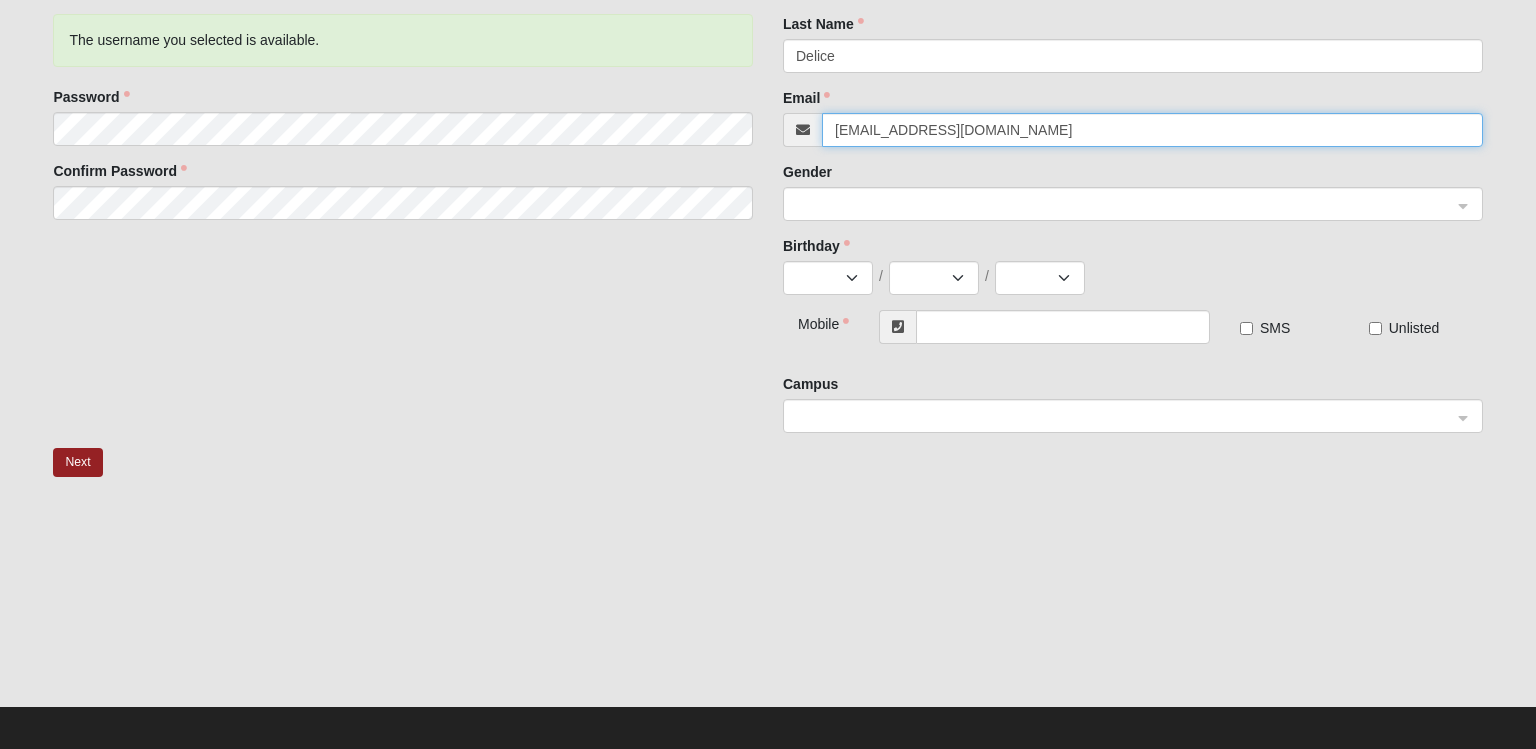 click 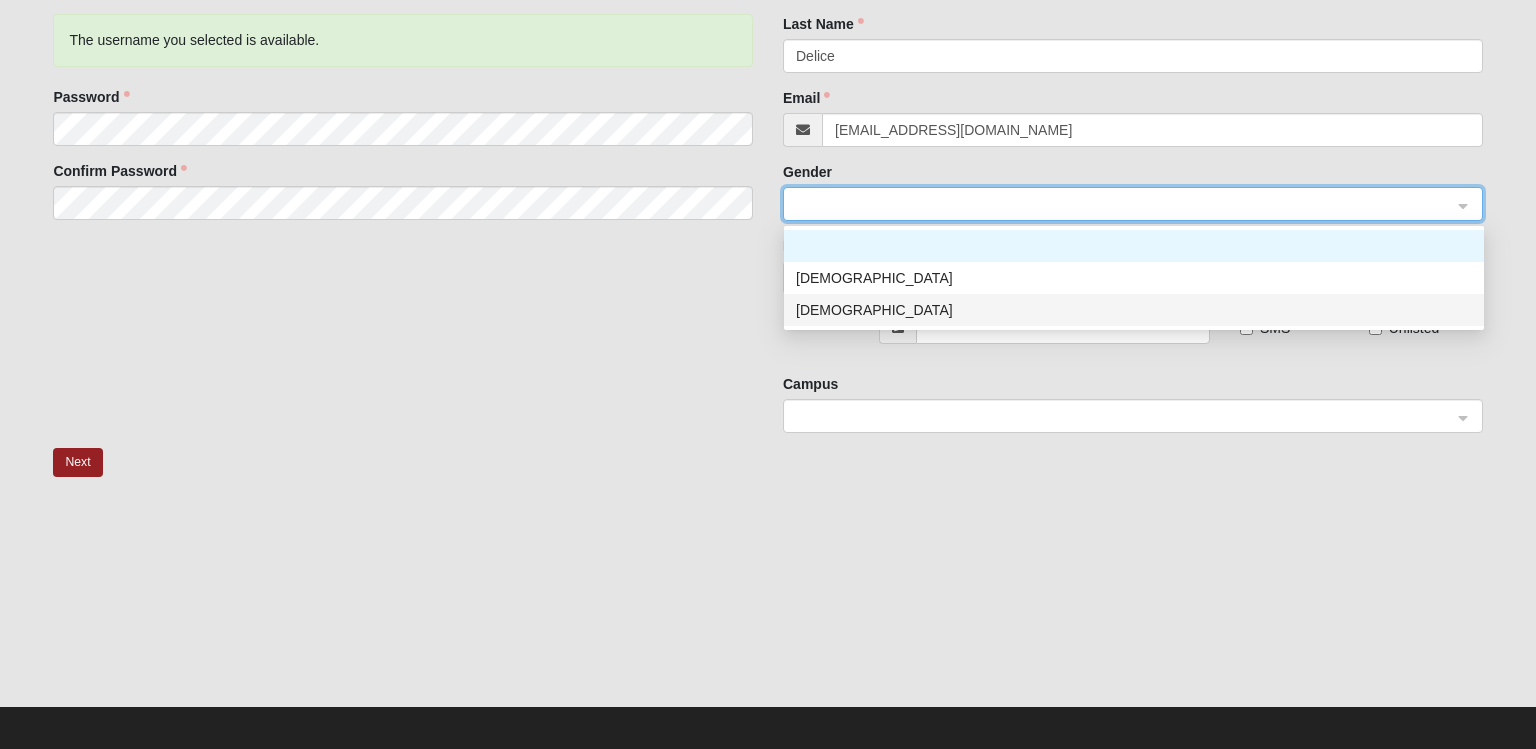 click on "[DEMOGRAPHIC_DATA]" at bounding box center (1134, 310) 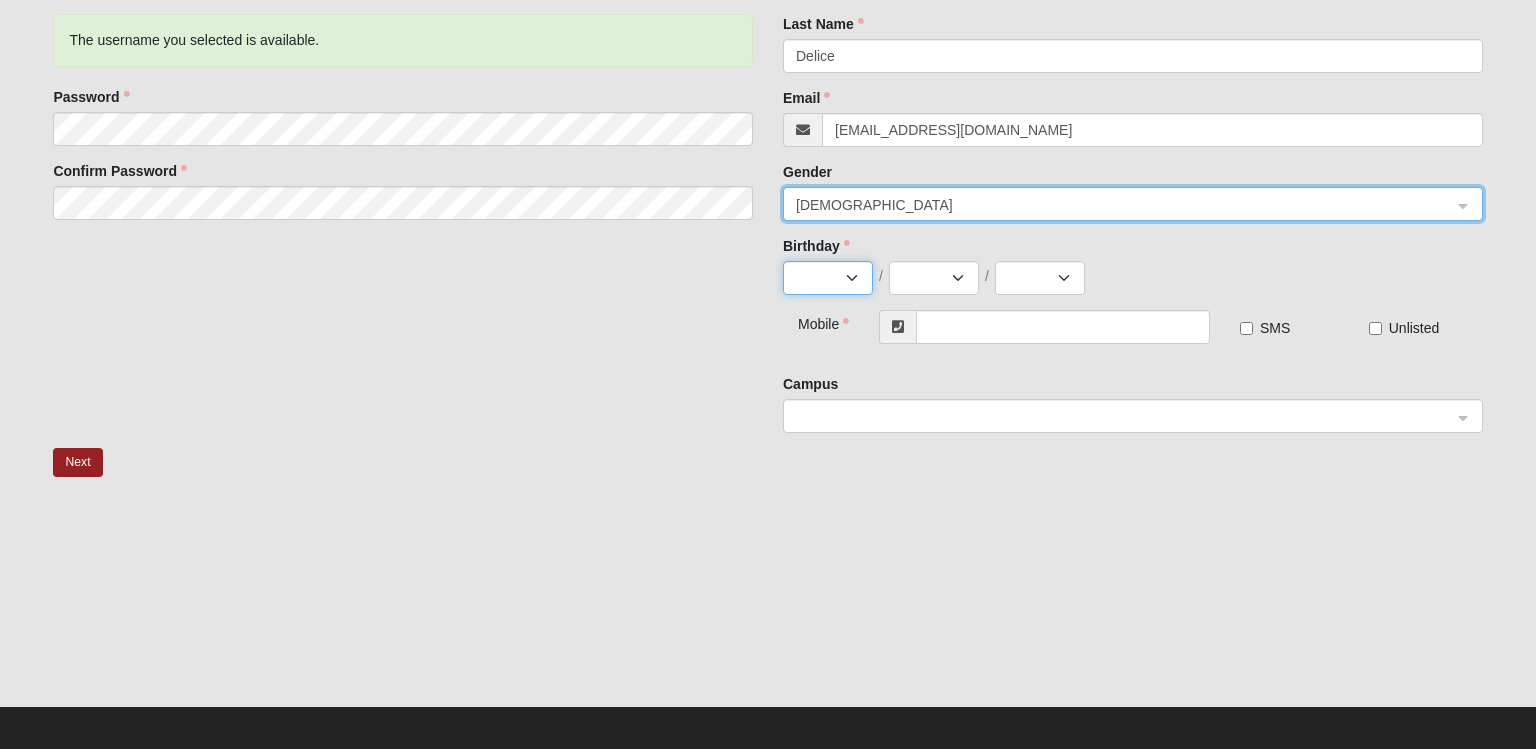 click on "Jan Feb Mar Apr May Jun [DATE] Aug Sep Oct Nov Dec" at bounding box center (828, 278) 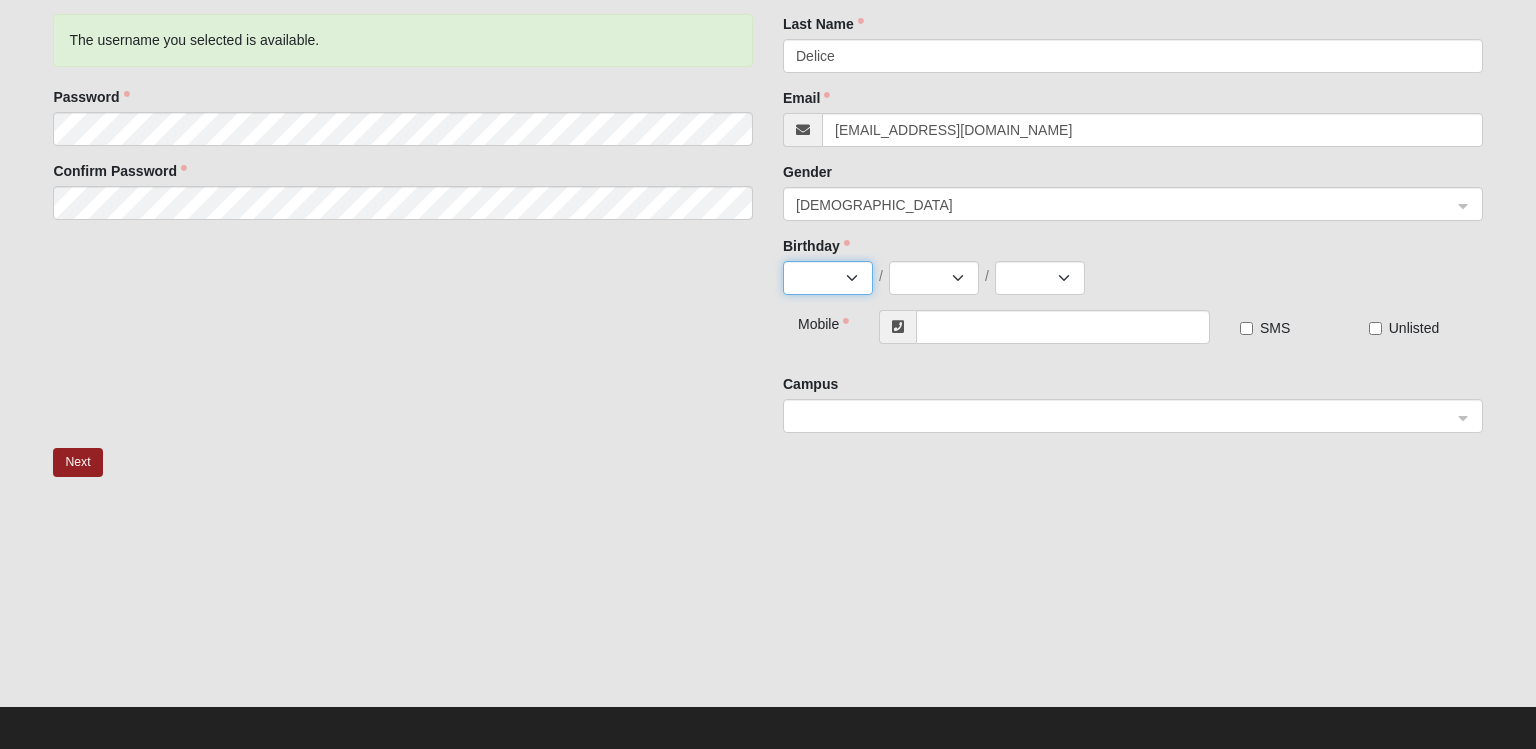 select on "12" 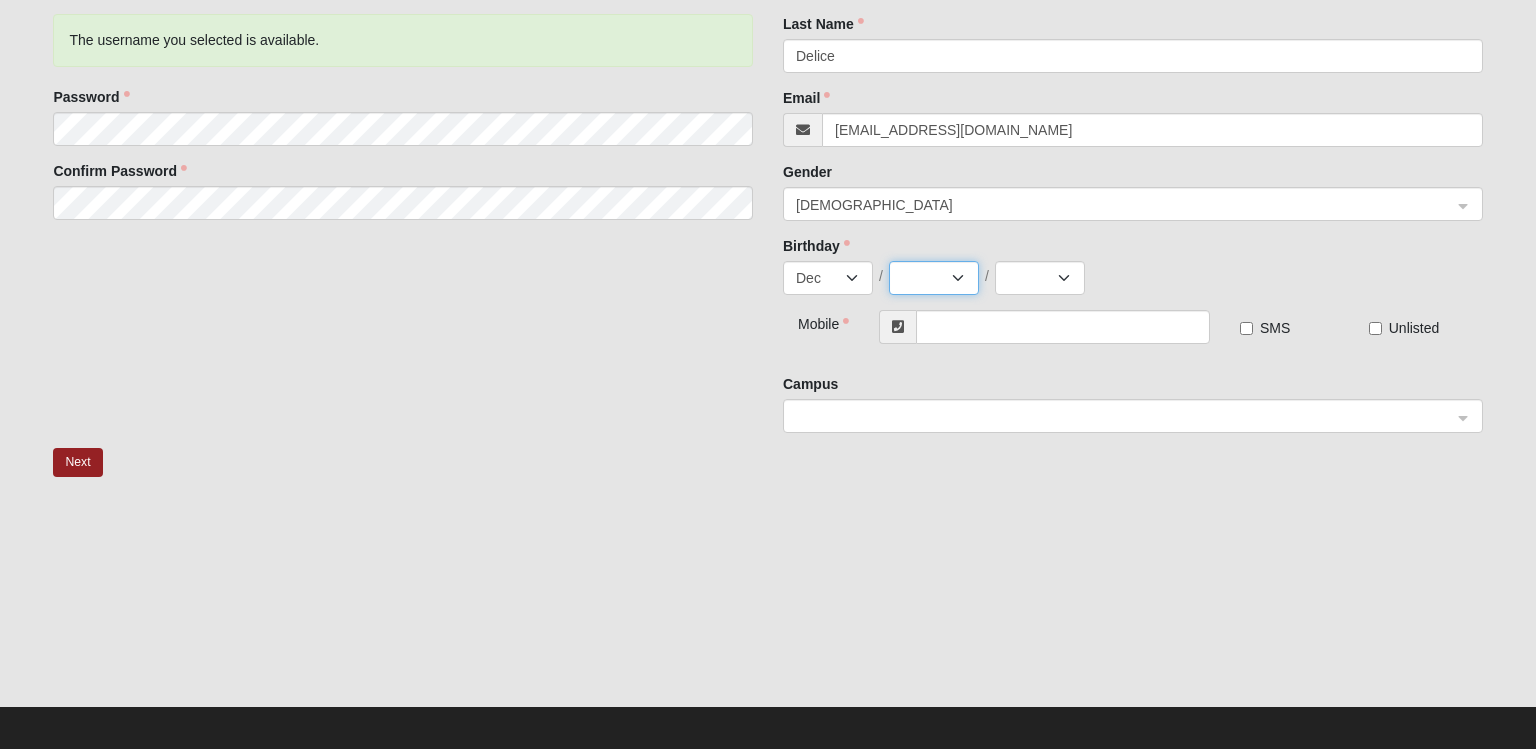 click on "1 2 3 4 5 6 7 8 9 10 11 12 13 14 15 16 17 18 19 20 21 22 23 24 25 26 27 28 29 30 31" at bounding box center [934, 278] 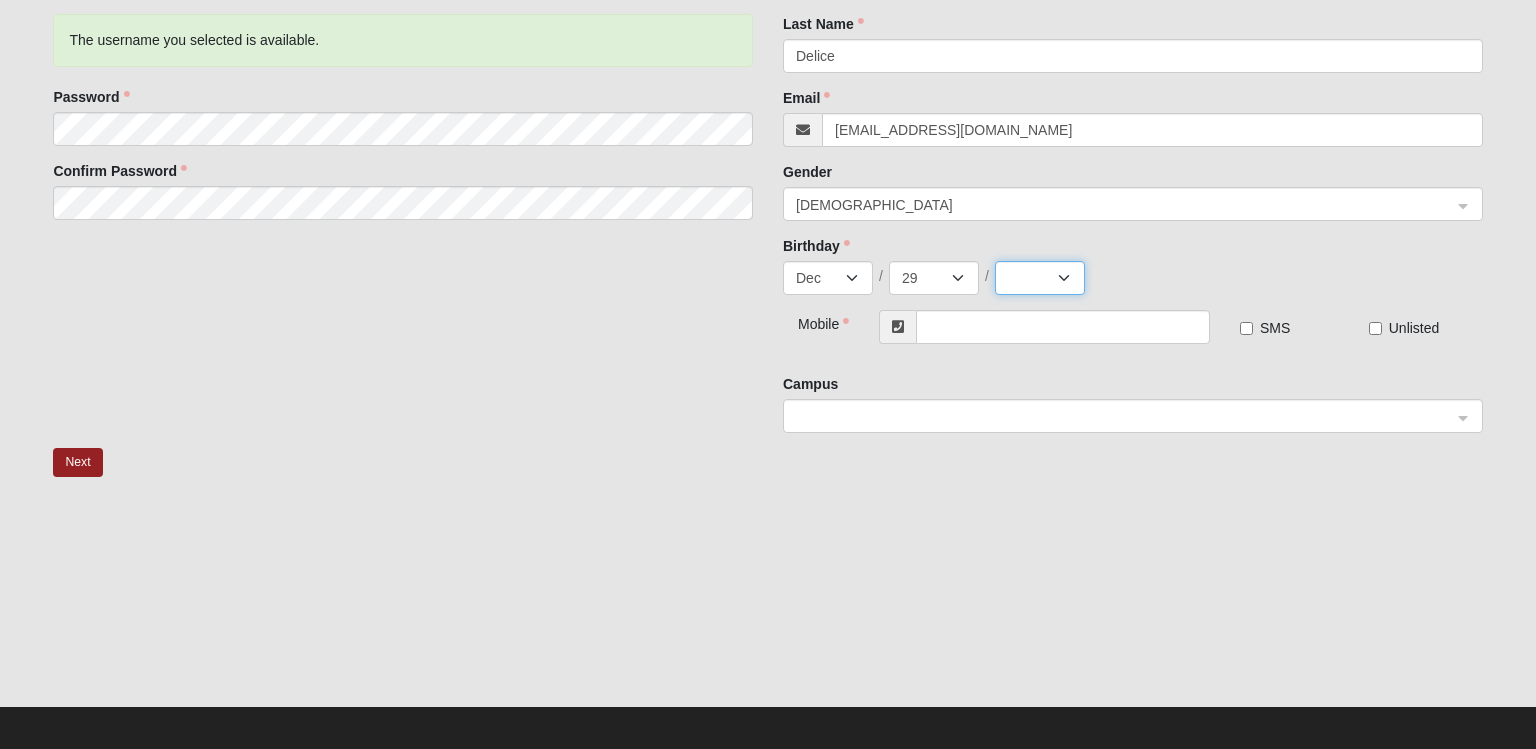 click on "2025 2024 2023 2022 2021 2020 2019 2018 2017 2016 2015 2014 2013 2012 2011 2010 2009 2008 2007 2006 2005 2004 2003 2002 2001 2000 1999 1998 1997 1996 1995 1994 1993 1992 1991 1990 1989 1988 1987 1986 1985 1984 1983 1982 1981 1980 1979 1978 1977 1976 1975 1974 1973 1972 1971 1970 1969 1968 1967 1966 1965 1964 1963 1962 1961 1960 1959 1958 1957 1956 1955 1954 1953 1952 1951 1950 1949 1948 1947 1946 1945 1944 1943 1942 1941 1940 1939 1938 1937 1936 1935 1934 1933 1932 1931 1930 1929 1928 1927 1926 1925 1924 1923 1922 1921 1920 1919 1918 1917 1916 1915 1914 1913 1912 1911 1910 1909 1908 1907 1906 1905 1904 1903 1902 1901 1900" at bounding box center [1040, 278] 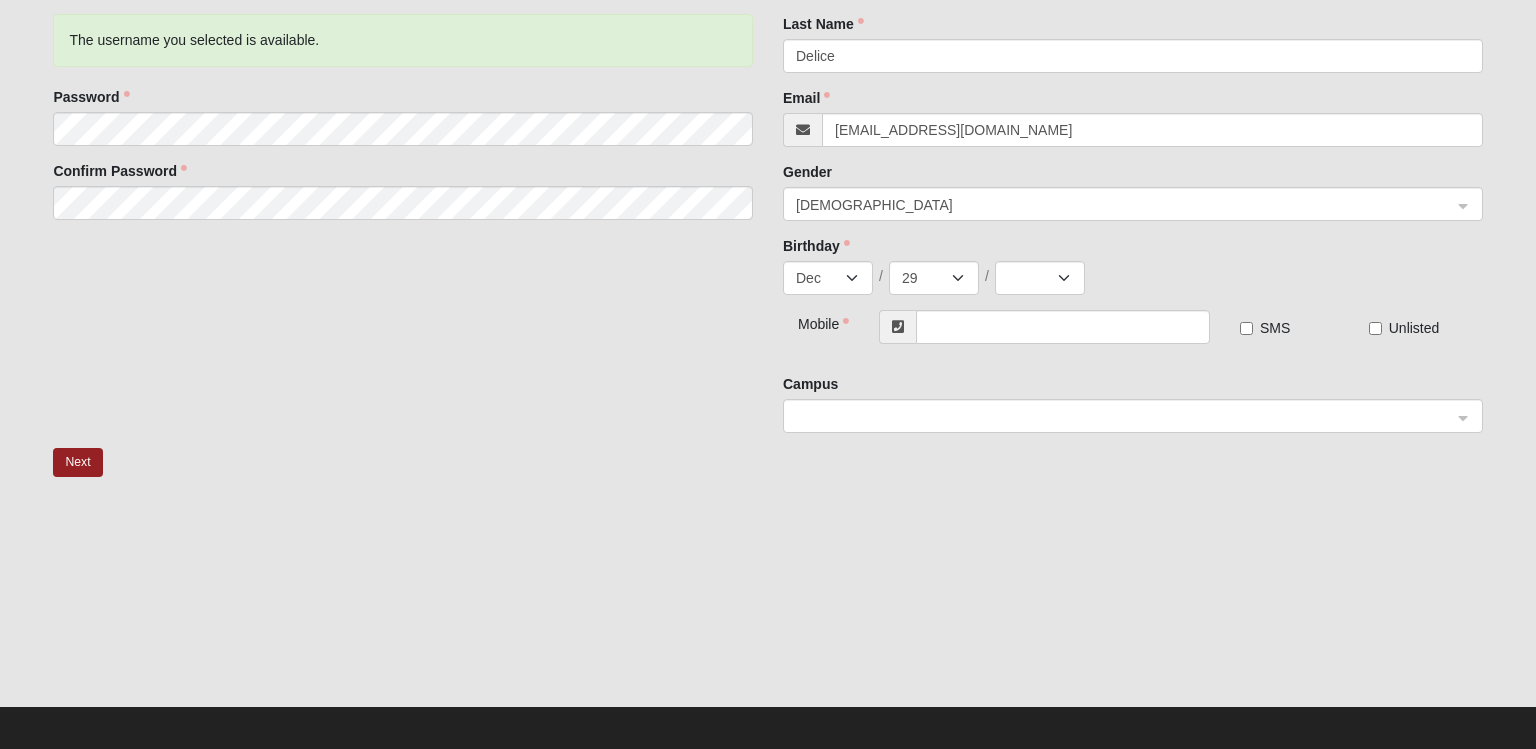 click at bounding box center [768, 732] 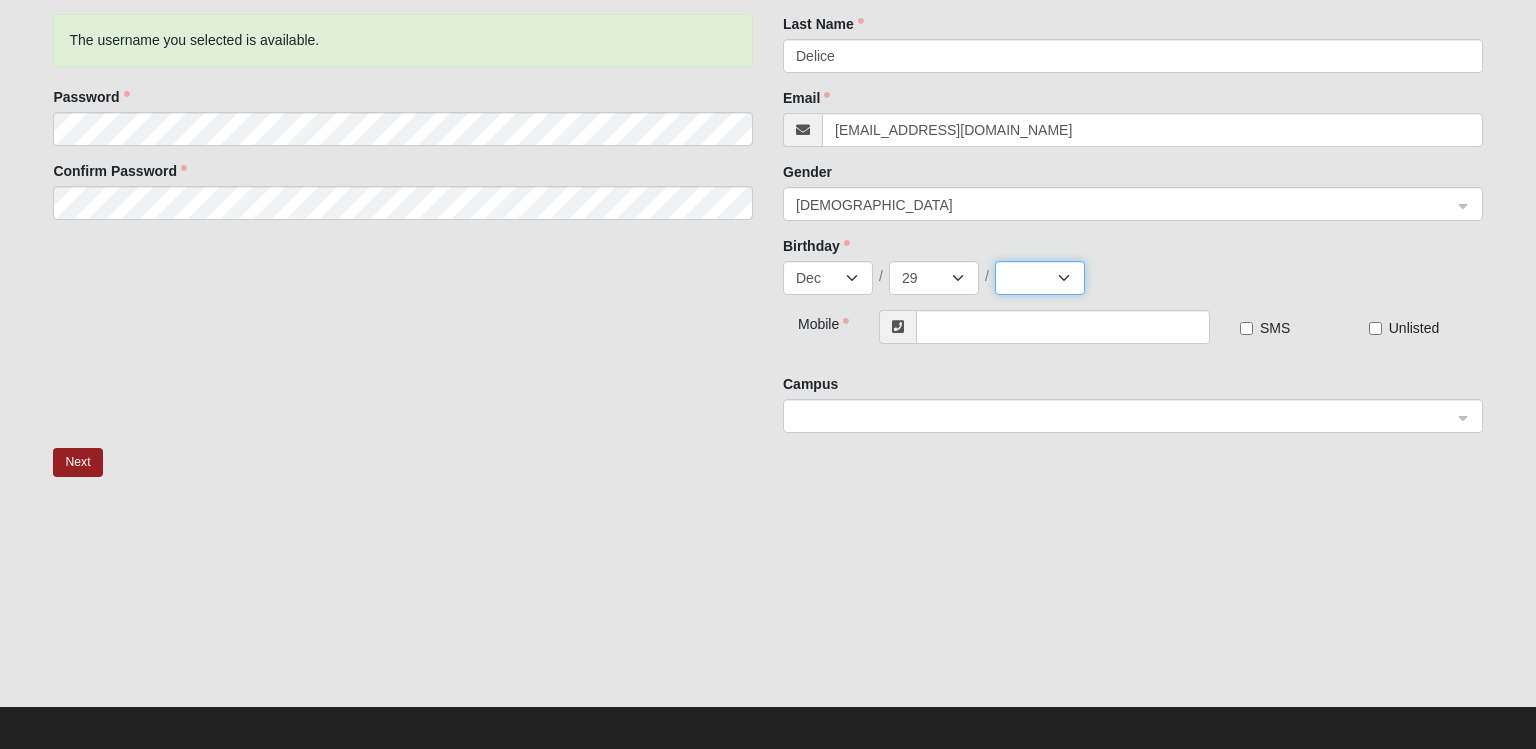 click on "2025 2024 2023 2022 2021 2020 2019 2018 2017 2016 2015 2014 2013 2012 2011 2010 2009 2008 2007 2006 2005 2004 2003 2002 2001 2000 1999 1998 1997 1996 1995 1994 1993 1992 1991 1990 1989 1988 1987 1986 1985 1984 1983 1982 1981 1980 1979 1978 1977 1976 1975 1974 1973 1972 1971 1970 1969 1968 1967 1966 1965 1964 1963 1962 1961 1960 1959 1958 1957 1956 1955 1954 1953 1952 1951 1950 1949 1948 1947 1946 1945 1944 1943 1942 1941 1940 1939 1938 1937 1936 1935 1934 1933 1932 1931 1930 1929 1928 1927 1926 1925 1924 1923 1922 1921 1920 1919 1918 1917 1916 1915 1914 1913 1912 1911 1910 1909 1908 1907 1906 1905 1904 1903 1902 1901 1900" at bounding box center [1040, 278] 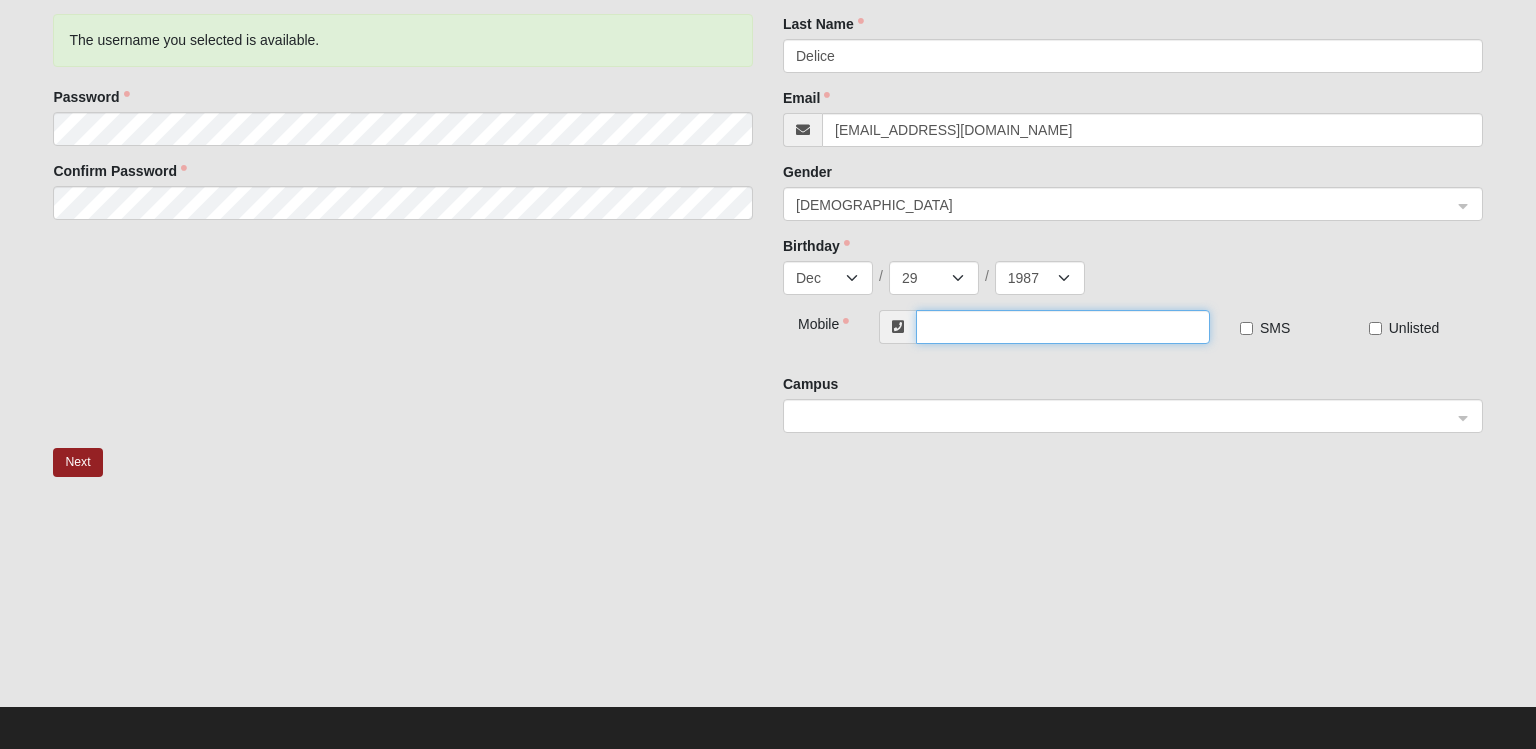 click at bounding box center [1063, 327] 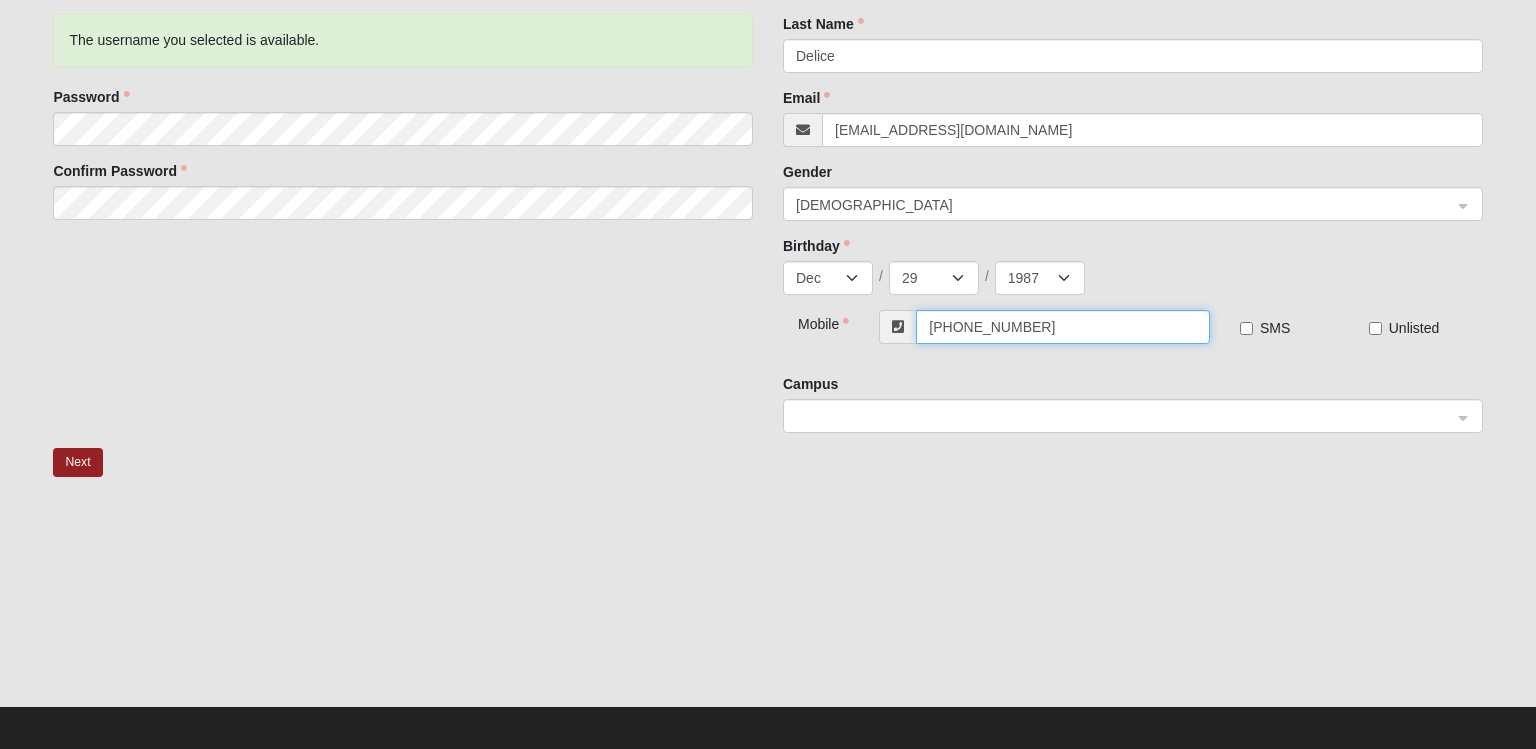 click 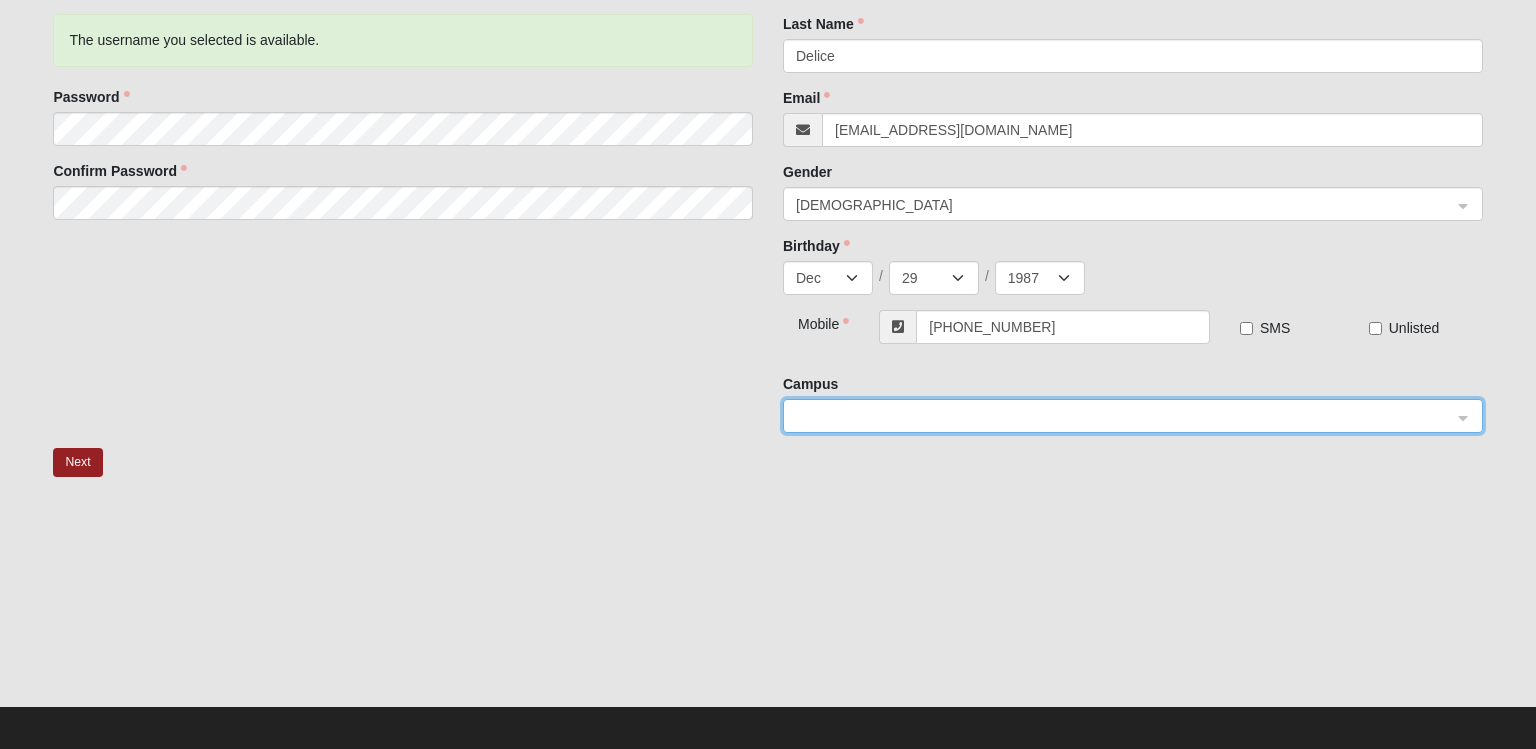 click on "Please correct the following:      New Account   Username    mrdelice87   The username you selected is available.   Password        Confirm Password      Your Information   First Name        Last Name    [PERSON_NAME]     Email    [EMAIL_ADDRESS][DOMAIN_NAME]     Gender    [DEMOGRAPHIC_DATA] 1 2   [DEMOGRAPHIC_DATA] [DEMOGRAPHIC_DATA]     Birthday    Jan Feb Mar Apr May Jun [DATE] Aug Sep Oct Nov [DATE] 2 3 4 5 6 7 8 9 10 11 12 13 14 15 16 17 18 19 20 21 22 23 24 25 26 27 28 29 30 31 / 2025 2024 2023 2022 2021 2020 2019 2018 2017 2016 2015 2014 2013 2012 2011 2010 2009 2008 2007 2006 2005 2004 2003 2002 2001 2000 1999 1998 1997 1996 1995 1994 1993 1992 1991 1990 1989 1988 1987 1986 1985 1984 1983 1982 1981 1980 1979 1978 1977 1976 1975 1974 1973 1972 1971 1970 1969 1968 1967 1966 1965 1964 1963 1962 1961 1960 1959 1958 1957 1956 1955 1954 1953 1952 1951 1950 1949 1948 1947 1946 1945 1944 1943 1942 1941 1940 1939 1938 1937 1936 1935 1934 1933 1932 1931 1930 1929 1928 1927 1926 1925 1924 1923 1922 1921 1920 1919 1918 1917 1916 1915" at bounding box center (767, 296) 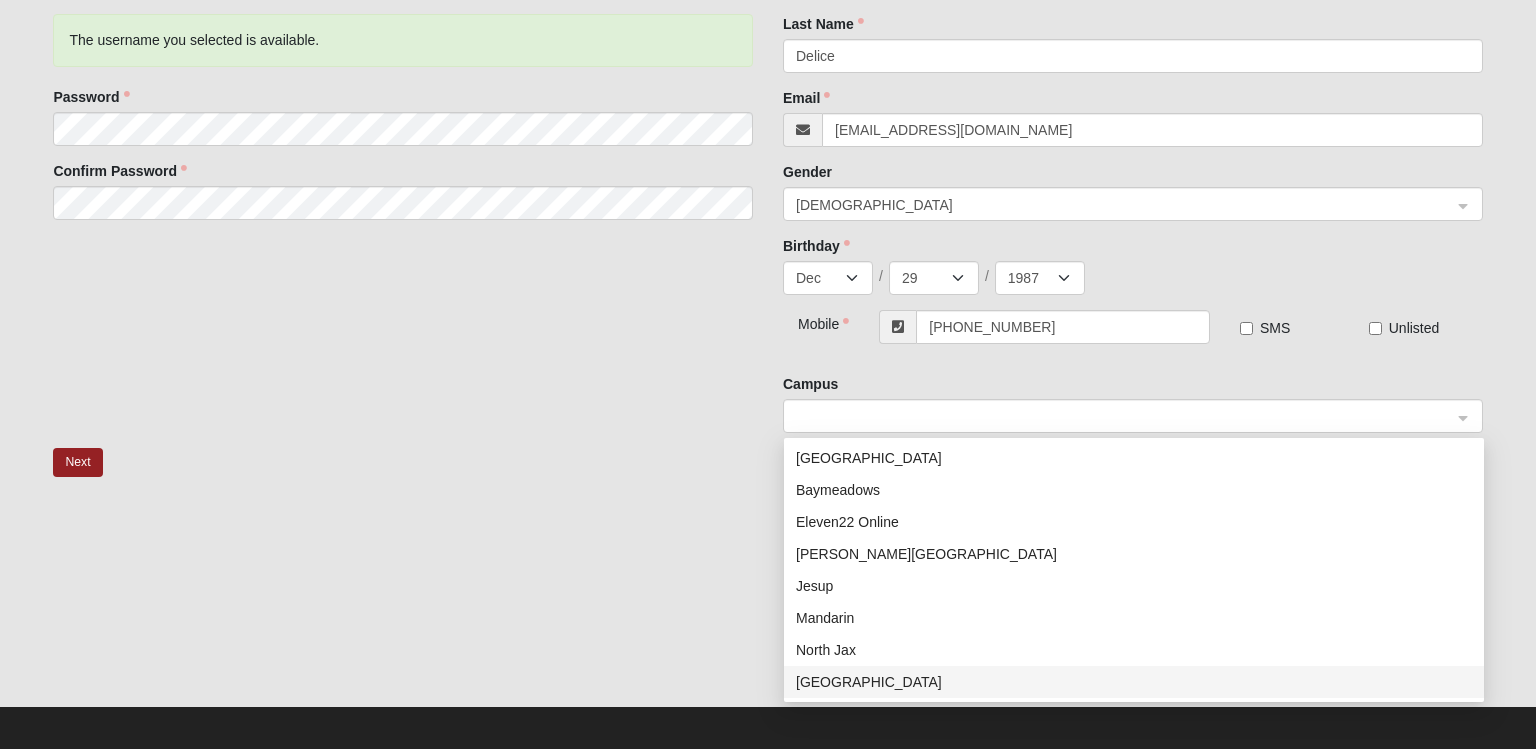 click 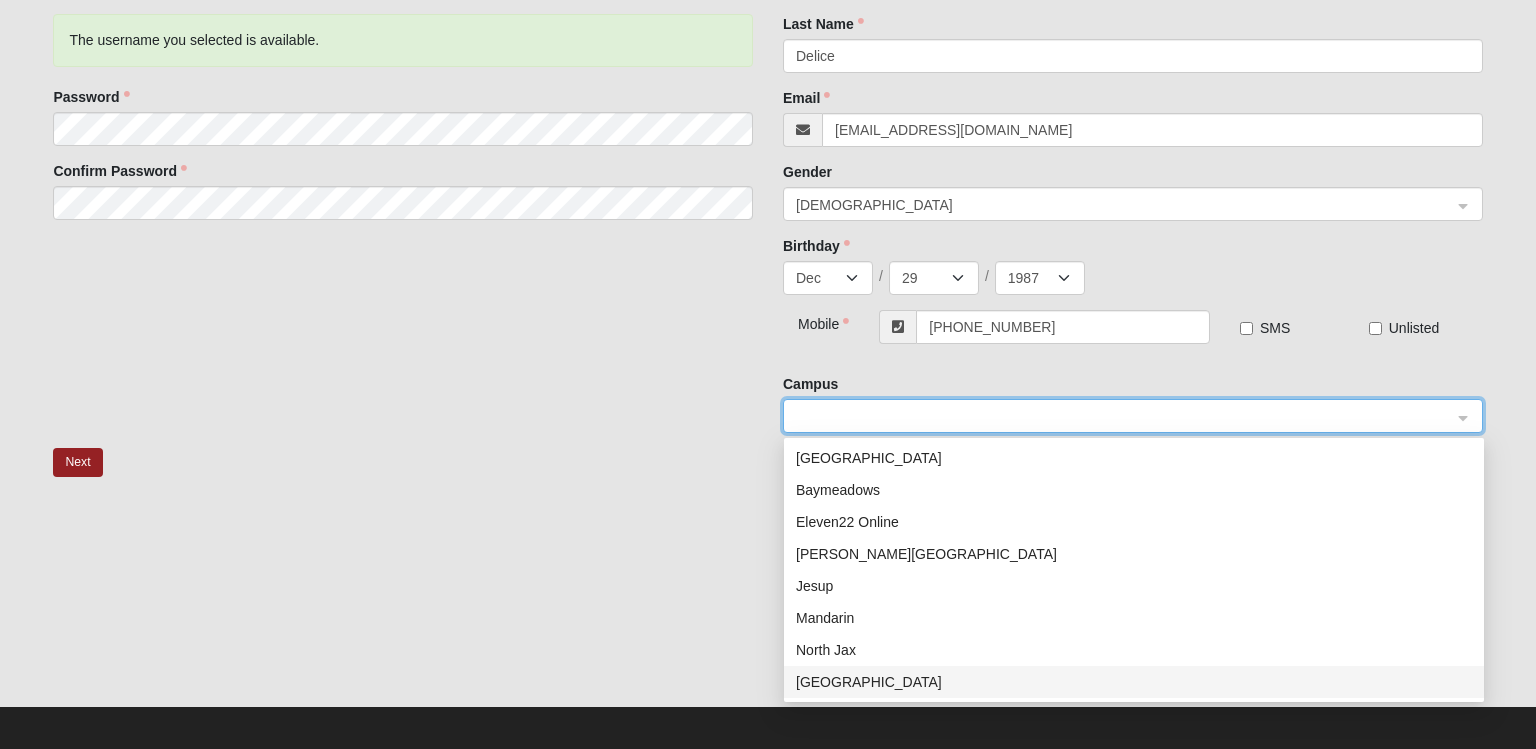 click on "[GEOGRAPHIC_DATA]" 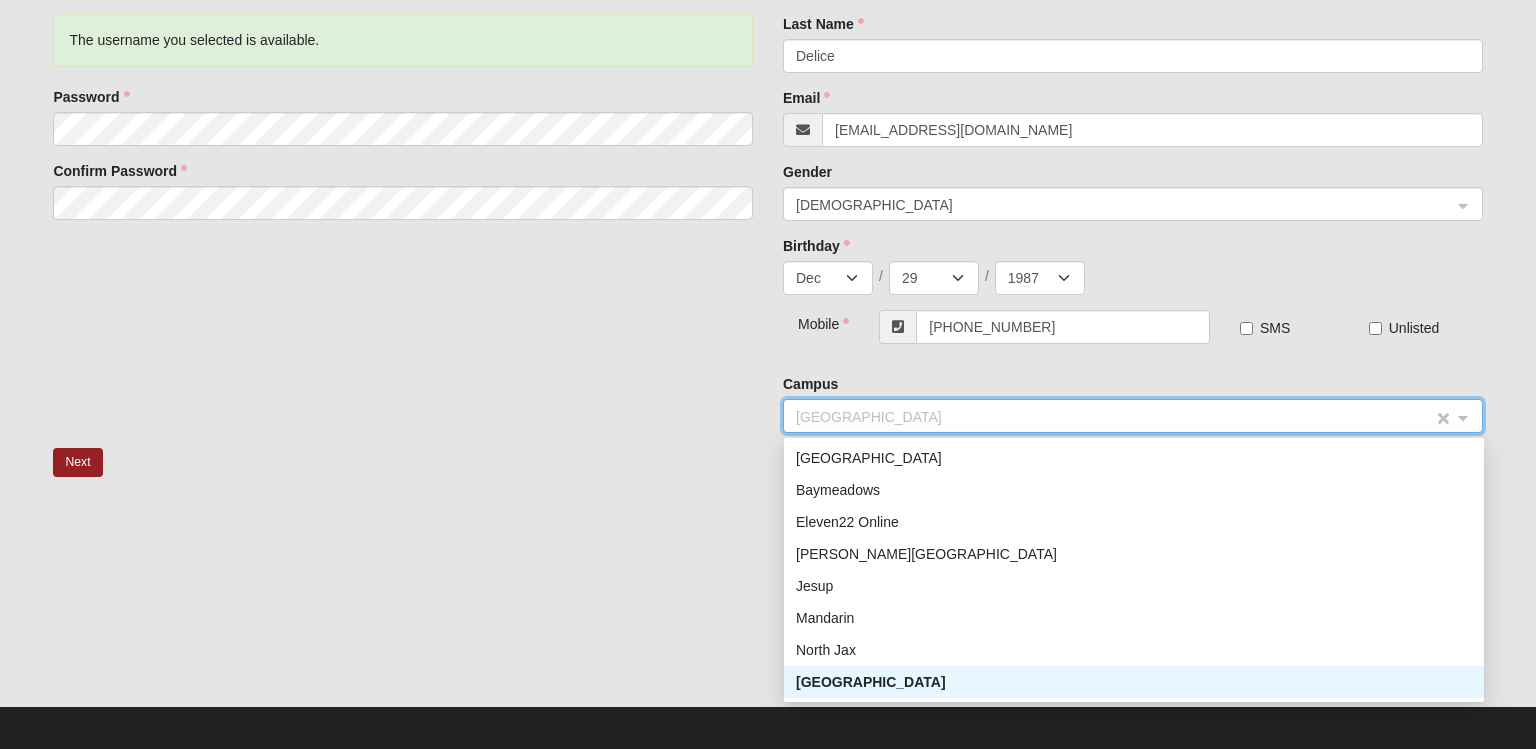click on "[GEOGRAPHIC_DATA]" 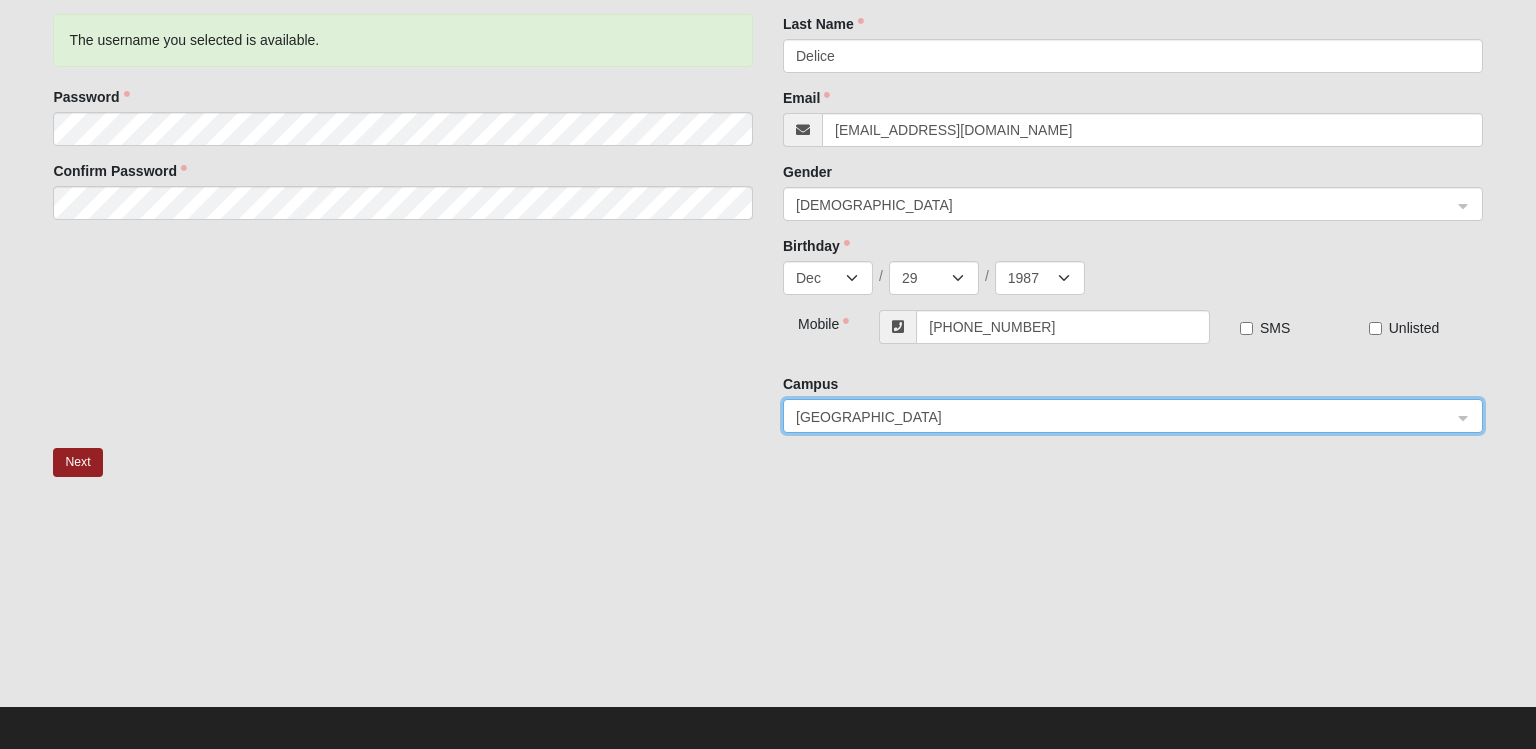 click on "Please correct the following:      New Account   Username    mrdelice87   The username you selected is available.   Password        Confirm Password      Your Information   First Name        Last Name    [PERSON_NAME]     Email    [EMAIL_ADDRESS][DOMAIN_NAME]     Gender    [DEMOGRAPHIC_DATA] 1 2   [DEMOGRAPHIC_DATA] [DEMOGRAPHIC_DATA]     Birthday    Jan Feb Mar Apr May Jun [DATE] Aug Sep Oct Nov [DATE] 2 3 4 5 6 7 8 9 10 11 12 13 14 15 16 17 18 19 20 21 22 23 24 25 26 27 28 29 30 31 / 2025 2024 2023 2022 2021 2020 2019 2018 2017 2016 2015 2014 2013 2012 2011 2010 2009 2008 2007 2006 2005 2004 2003 2002 2001 2000 1999 1998 1997 1996 1995 1994 1993 1992 1991 1990 1989 1988 1987 1986 1985 1984 1983 1982 1981 1980 1979 1978 1977 1976 1975 1974 1973 1972 1971 1970 1969 1968 1967 1966 1965 1964 1963 1962 1961 1960 1959 1958 1957 1956 1955 1954 1953 1952 1951 1950 1949 1948 1947 1946 1945 1944 1943 1942 1941 1940 1939 1938 1937 1936 1935 1934 1933 1932 1931 1930 1929 1928 1927 1926 1925 1924 1923 1922 1921 1920 1919 1918 1917 1916 1915" at bounding box center (767, 296) 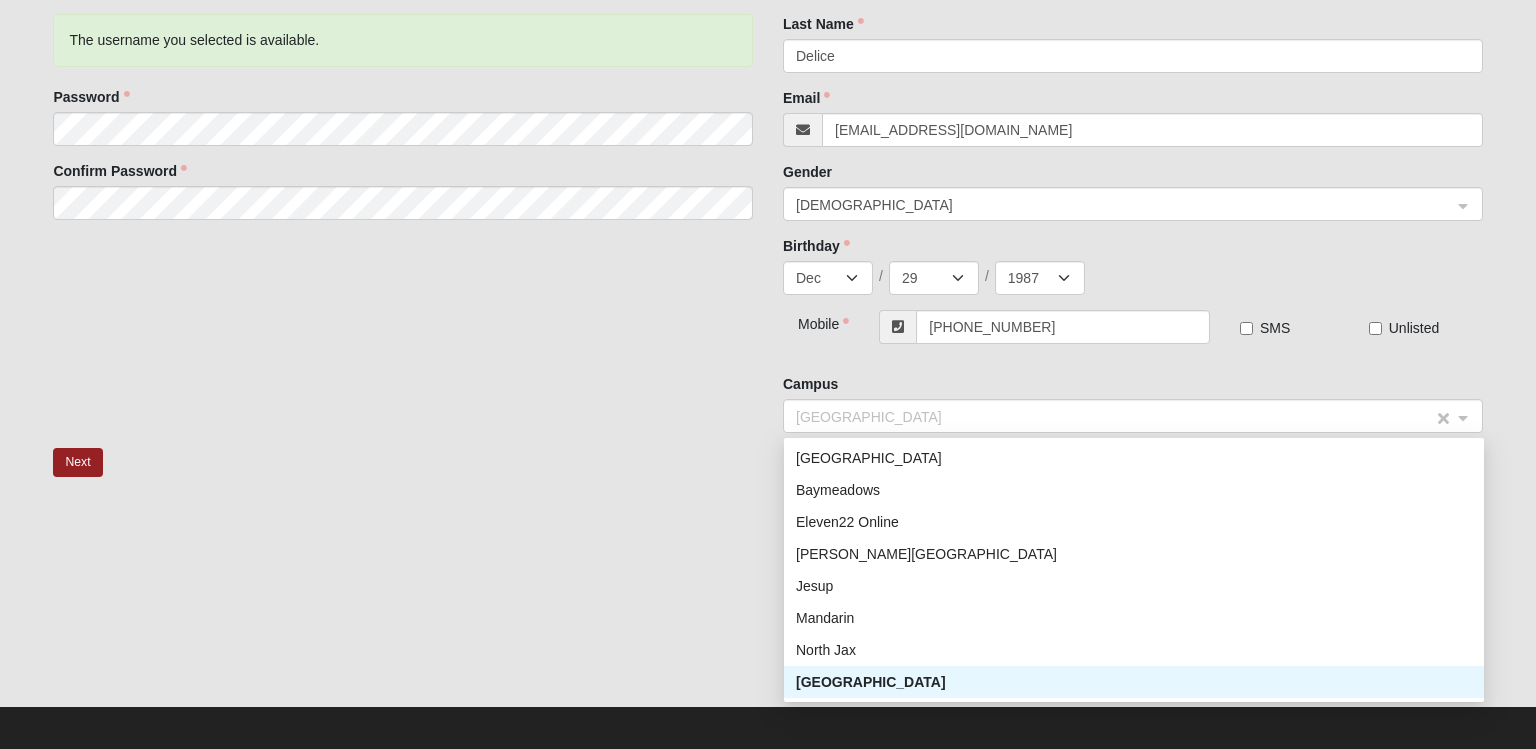 click on "[GEOGRAPHIC_DATA]" 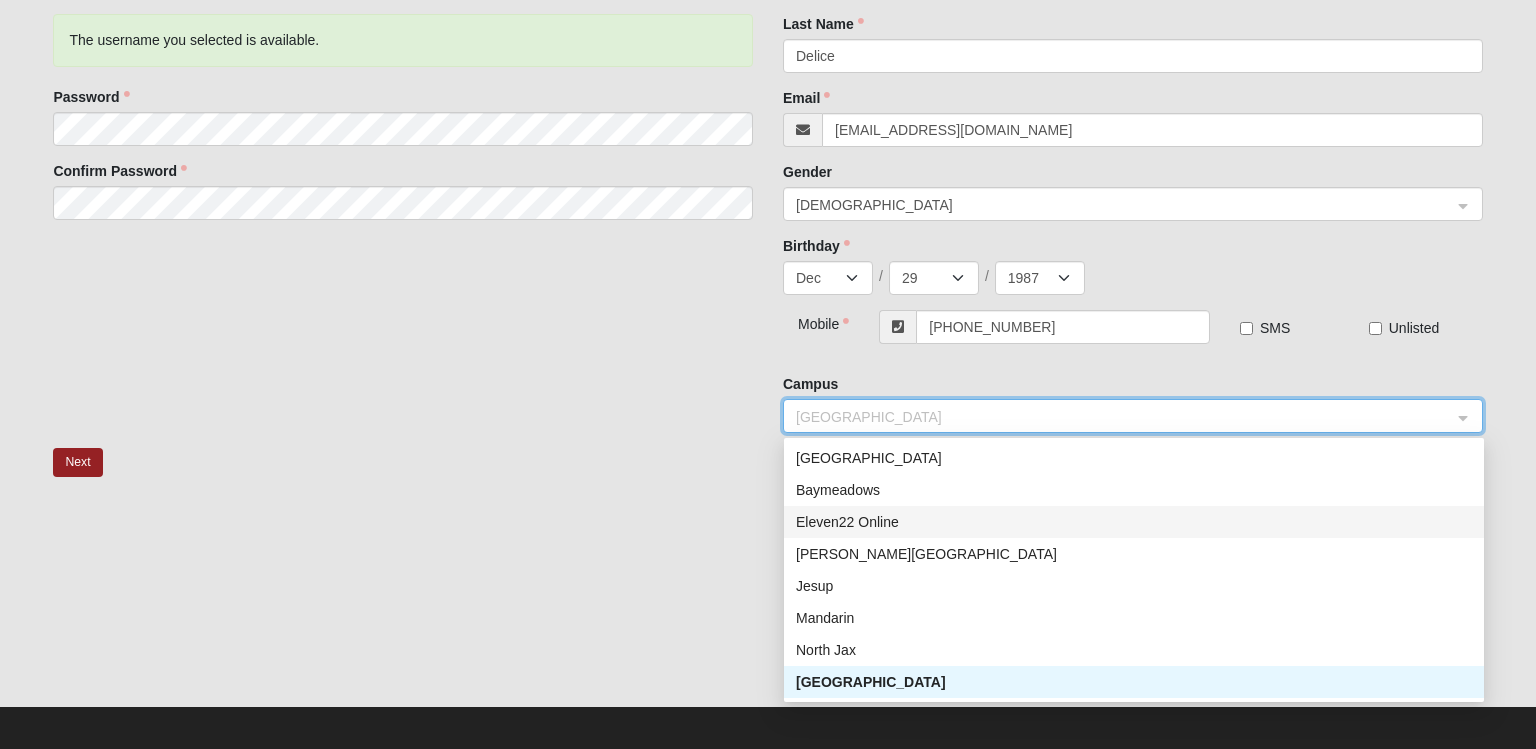 click on "Eleven22 Online" 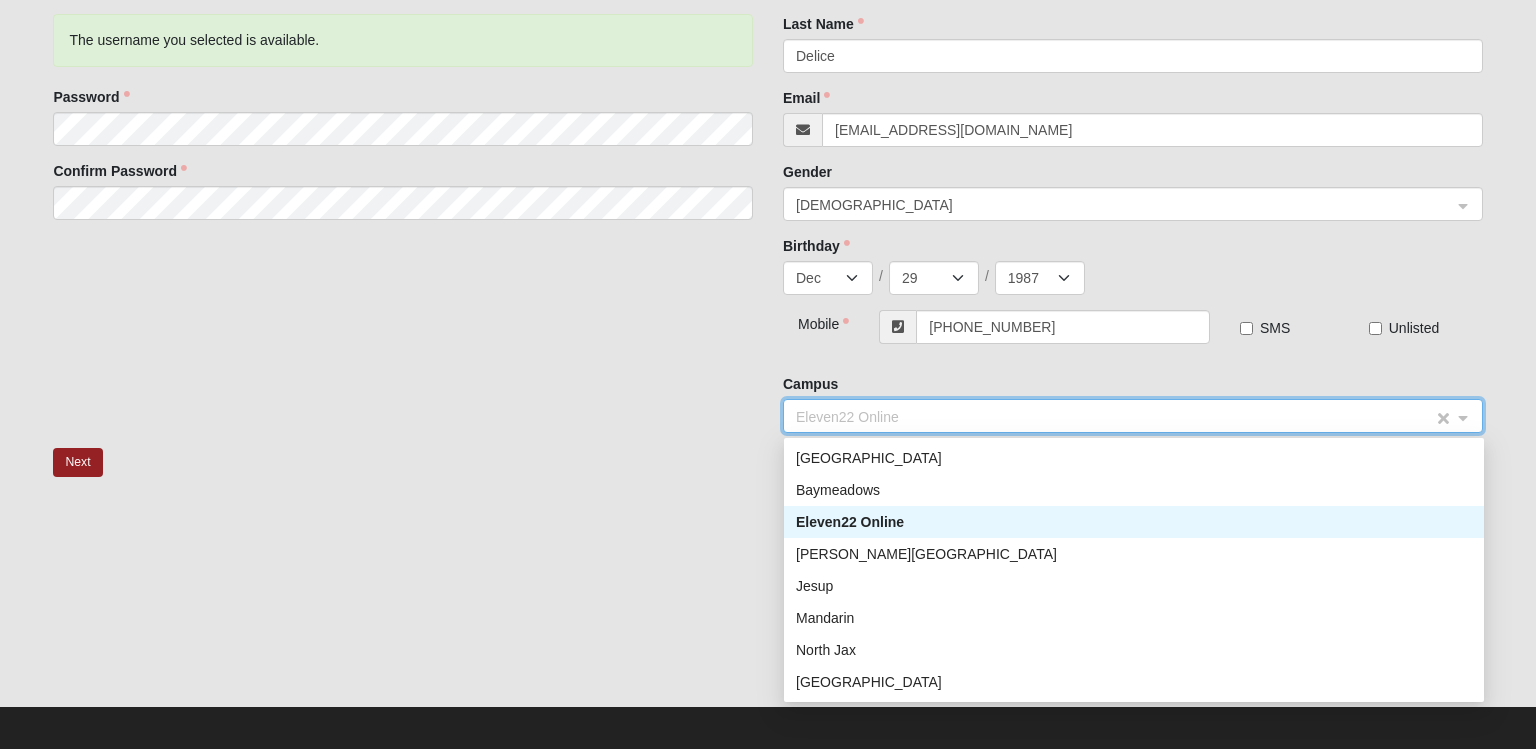 click on "Eleven22 Online" 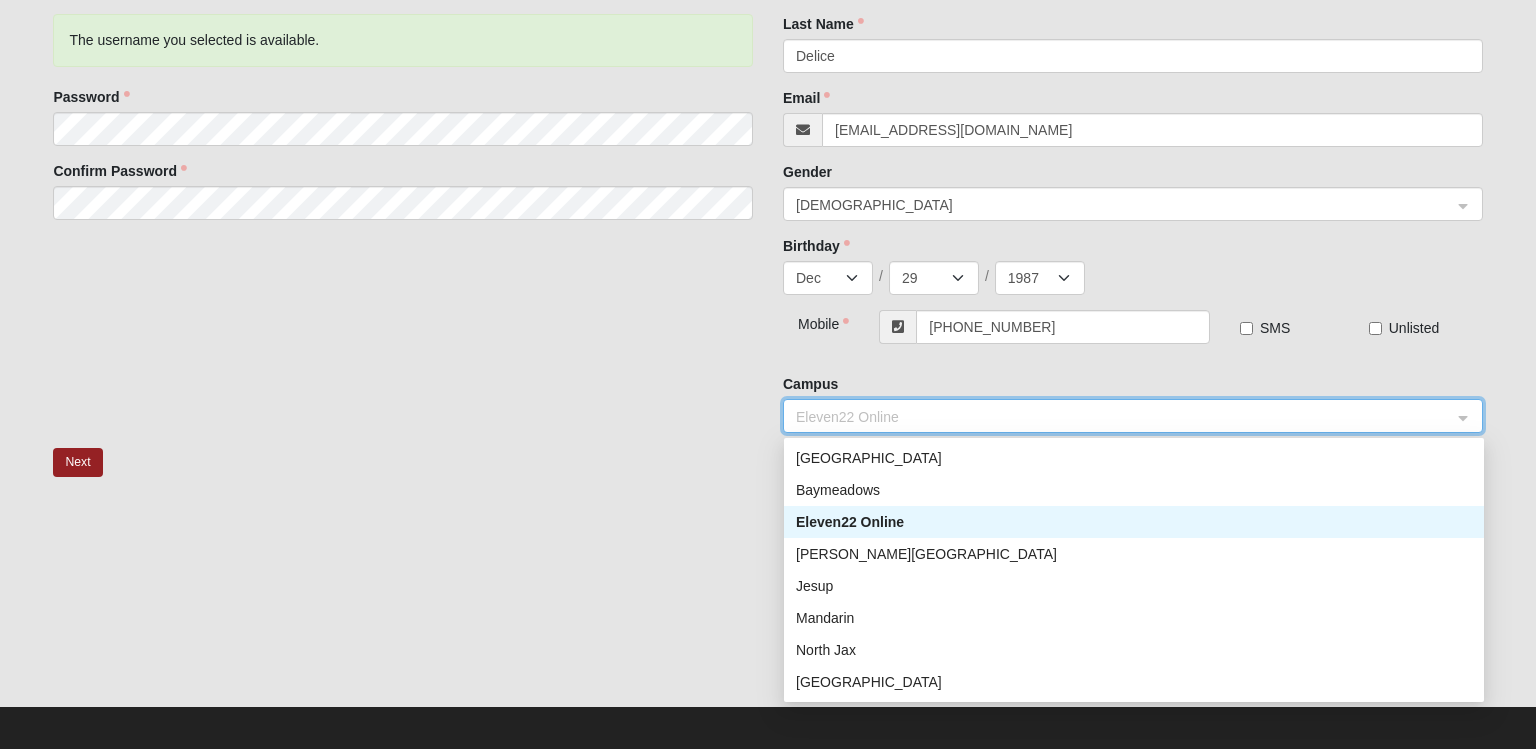 click at bounding box center [768, 732] 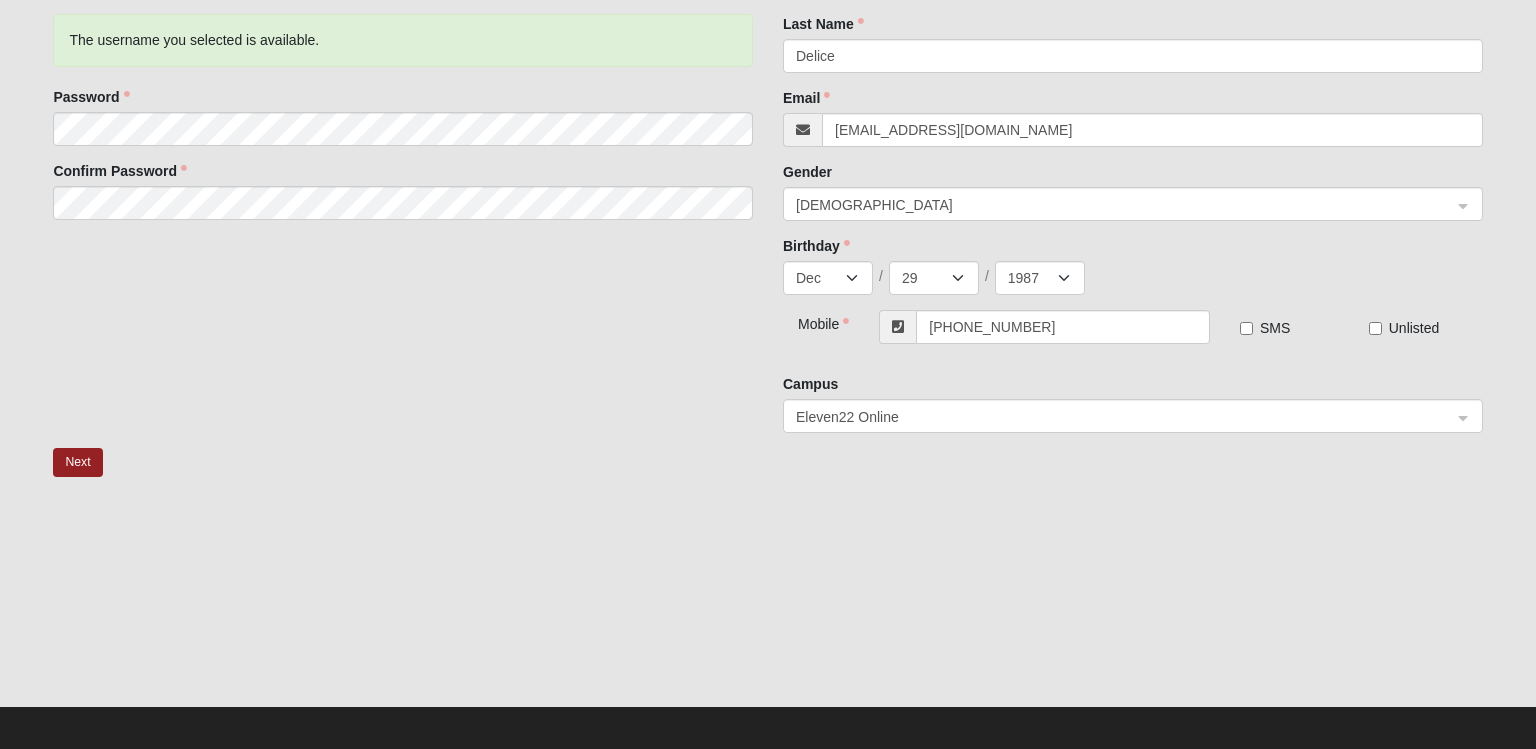 click at bounding box center [768, 732] 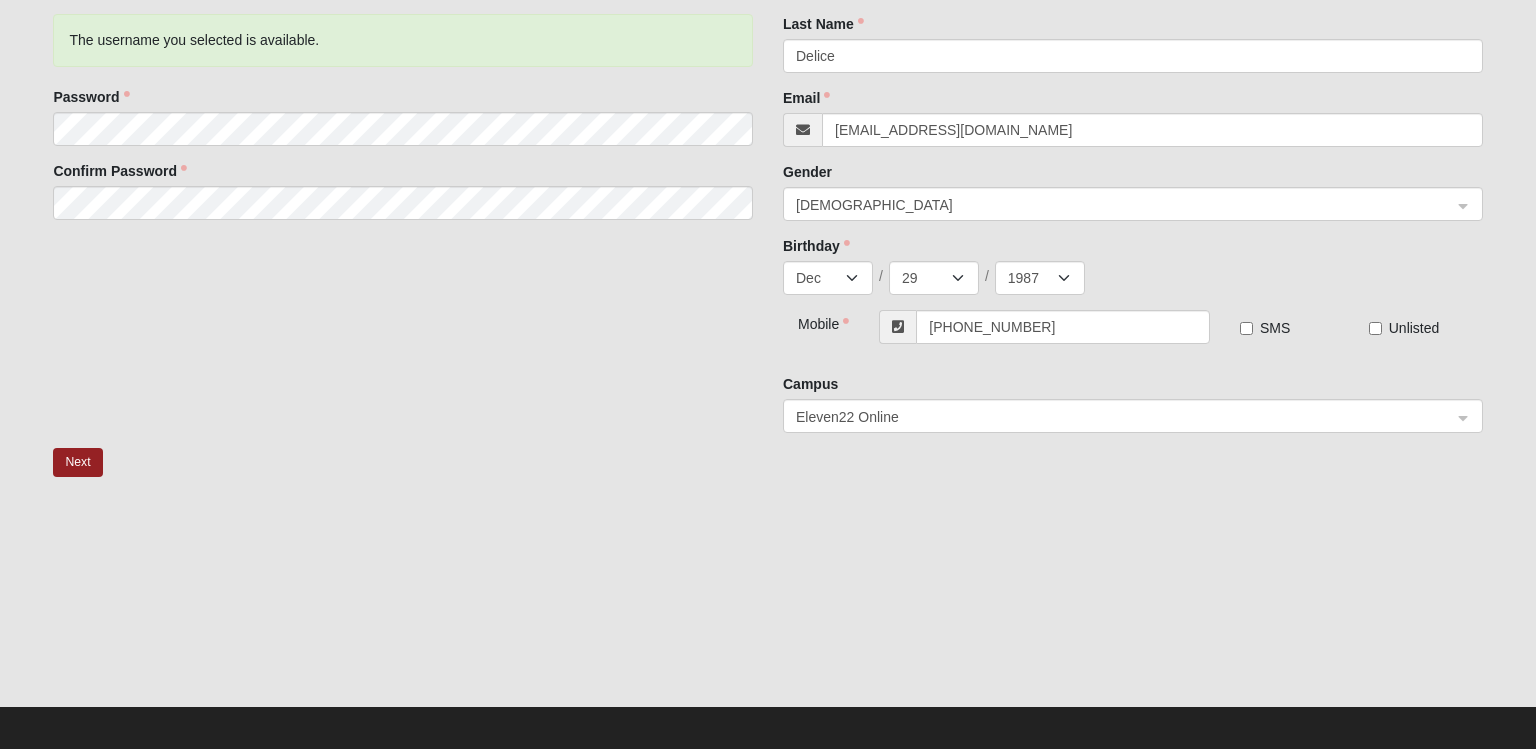 click on "Your Information   First Name        Last Name    [PERSON_NAME]     Email    [EMAIL_ADDRESS][DOMAIN_NAME]     Gender    [DEMOGRAPHIC_DATA] 1 2   [DEMOGRAPHIC_DATA] [DEMOGRAPHIC_DATA]     Birthday    Jan Feb Mar Apr May Jun [DATE] Aug Sep Oct Nov [DATE] 2 3 4 5 6 7 8 9 10 11 12 13 14 15 16 17 18 19 20 21 22 23 24 25 26 27 28 29 30 31 / 2025 2024 2023 2022 2021 2020 2019 2018 2017 2016 2015 2014 2013 2012 2011 2010 2009 2008 2007 2006 2005 2004 2003 2002 2001 2000 1999 1998 1997 1996 1995 1994 1993 1992 1991 1990 1989 1988 1987 1986 1985 1984 1983 1982 1981 1980 1979 1978 1977 1976 1975 1974 1973 1972 1971 1970 1969 1968 1967 1966 1965 1964 1963 1962 1961 1960 1959 1958 1957 1956 1955 1954 1953 1952 1951 1950 1949 1948 1947 1946 1945 1944 1943 1942 1941 1940 1939 1938 1937 1936 1935 1934 1933 1932 1931 1930 1929 1928 1927 1926 1925 1924 1923 1922 1921 1920 1919 1918 1917 1916 1915 1914 1913 1912 1911 1910 1909 1908 1907 1906 1905 1904 1903 1902 [PHONE_NUMBER]   Mobile      [PHONE_NUMBER]   SMS Unlisted   Campus    Eleven22 Online [GEOGRAPHIC_DATA] [PERSON_NAME][GEOGRAPHIC_DATA]" at bounding box center [1133, 168] 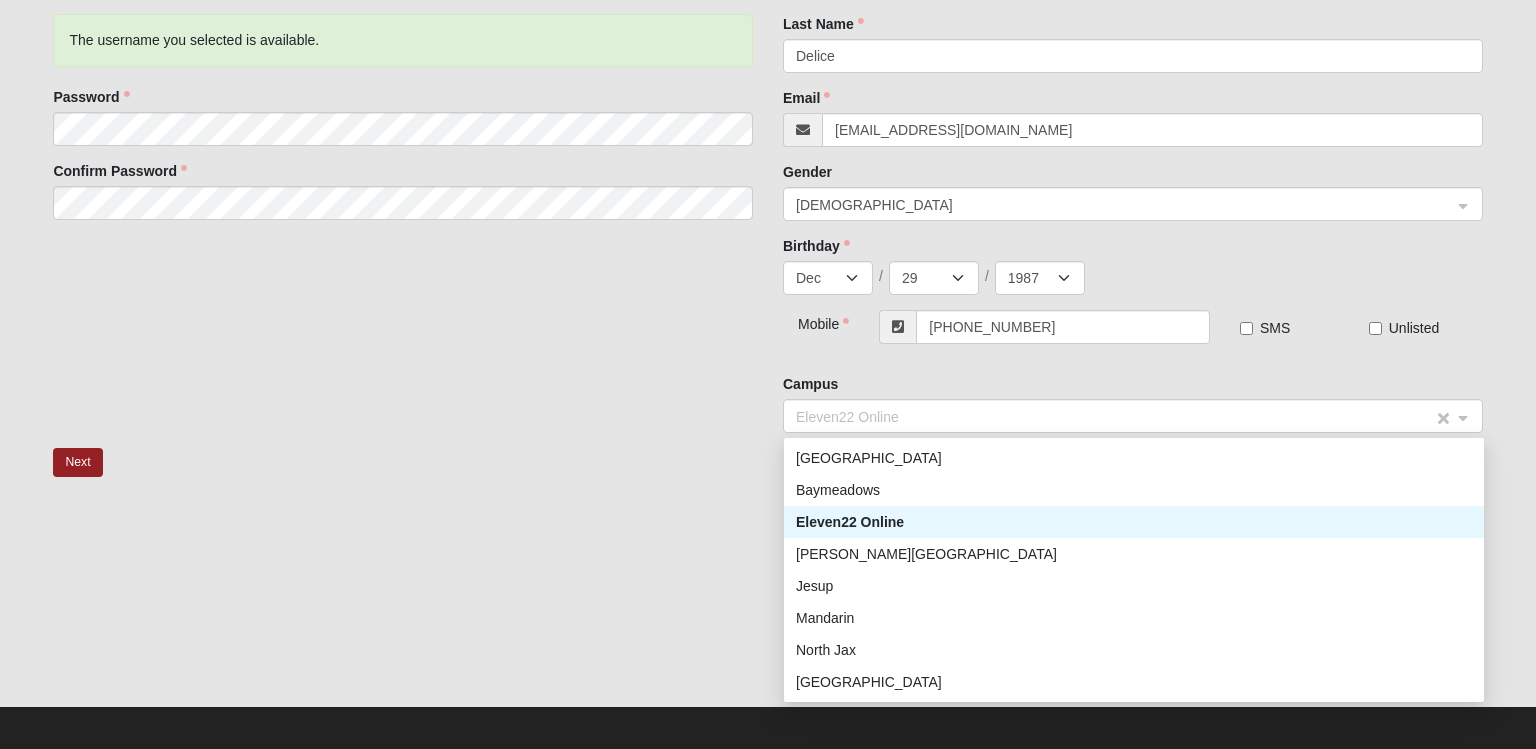click on "Eleven22 Online" 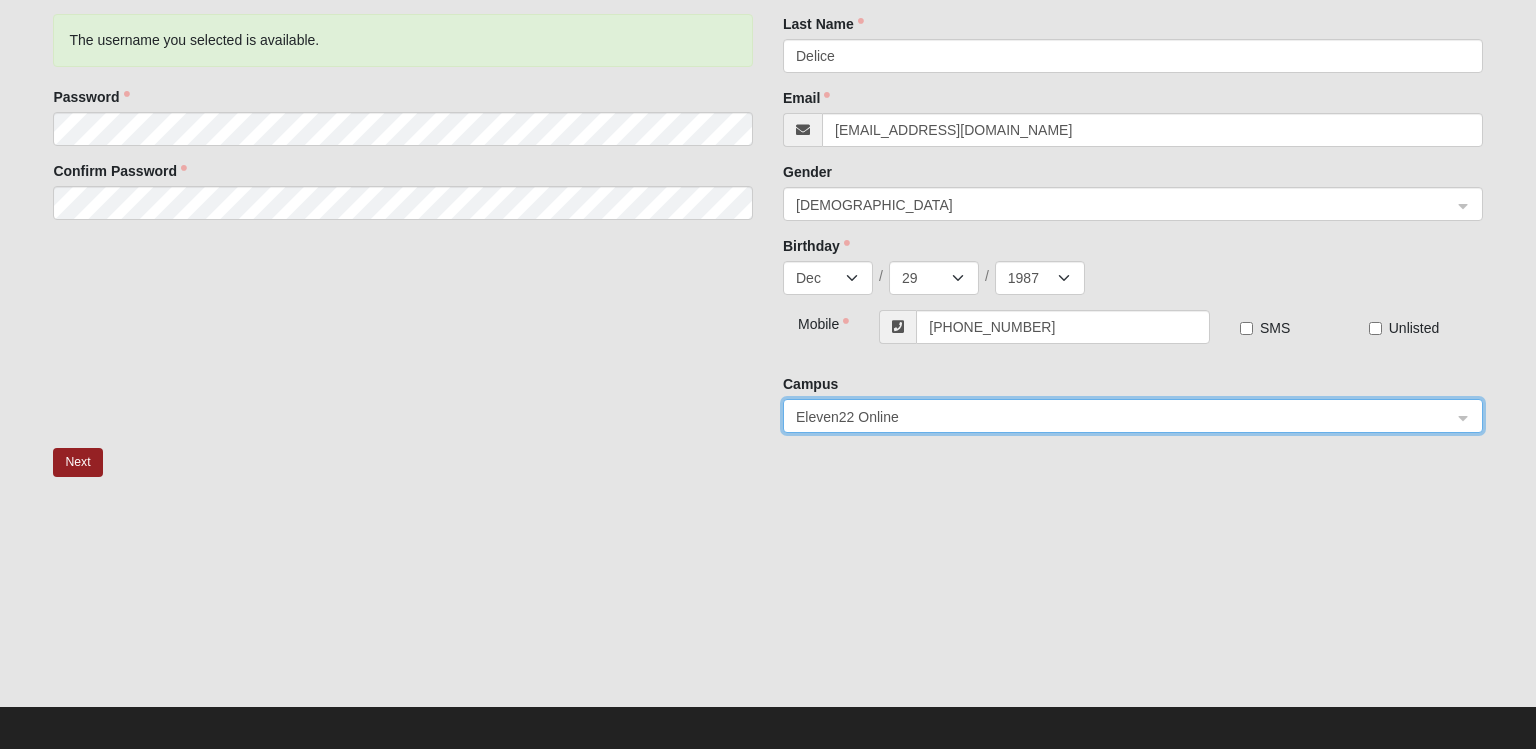 click on "Please correct the following:      New Account   Username    mrdelice87   The username you selected is available.   Password        Confirm Password      Your Information   First Name        Last Name    [PERSON_NAME]     Email    [EMAIL_ADDRESS][DOMAIN_NAME]     Gender    [DEMOGRAPHIC_DATA] 1 2   [DEMOGRAPHIC_DATA] [DEMOGRAPHIC_DATA]     Birthday    Jan Feb Mar Apr May Jun [DATE] Aug Sep Oct Nov [DATE] 2 3 4 5 6 7 8 9 10 11 12 13 14 15 16 17 18 19 20 21 22 23 24 25 26 27 28 29 30 31 / 2025 2024 2023 2022 2021 2020 2019 2018 2017 2016 2015 2014 2013 2012 2011 2010 2009 2008 2007 2006 2005 2004 2003 2002 2001 2000 1999 1998 1997 1996 1995 1994 1993 1992 1991 1990 1989 1988 1987 1986 1985 1984 1983 1982 1981 1980 1979 1978 1977 1976 1975 1974 1973 1972 1971 1970 1969 1968 1967 1966 1965 1964 1963 1962 1961 1960 1959 1958 1957 1956 1955 1954 1953 1952 1951 1950 1949 1948 1947 1946 1945 1944 1943 1942 1941 1940 1939 1938 1937 1936 1935 1934 1933 1932 1931 1930 1929 1928 1927 1926 1925 1924 1923 1922 1921 1920 1919 1918 1917 1916 1915" at bounding box center (767, 296) 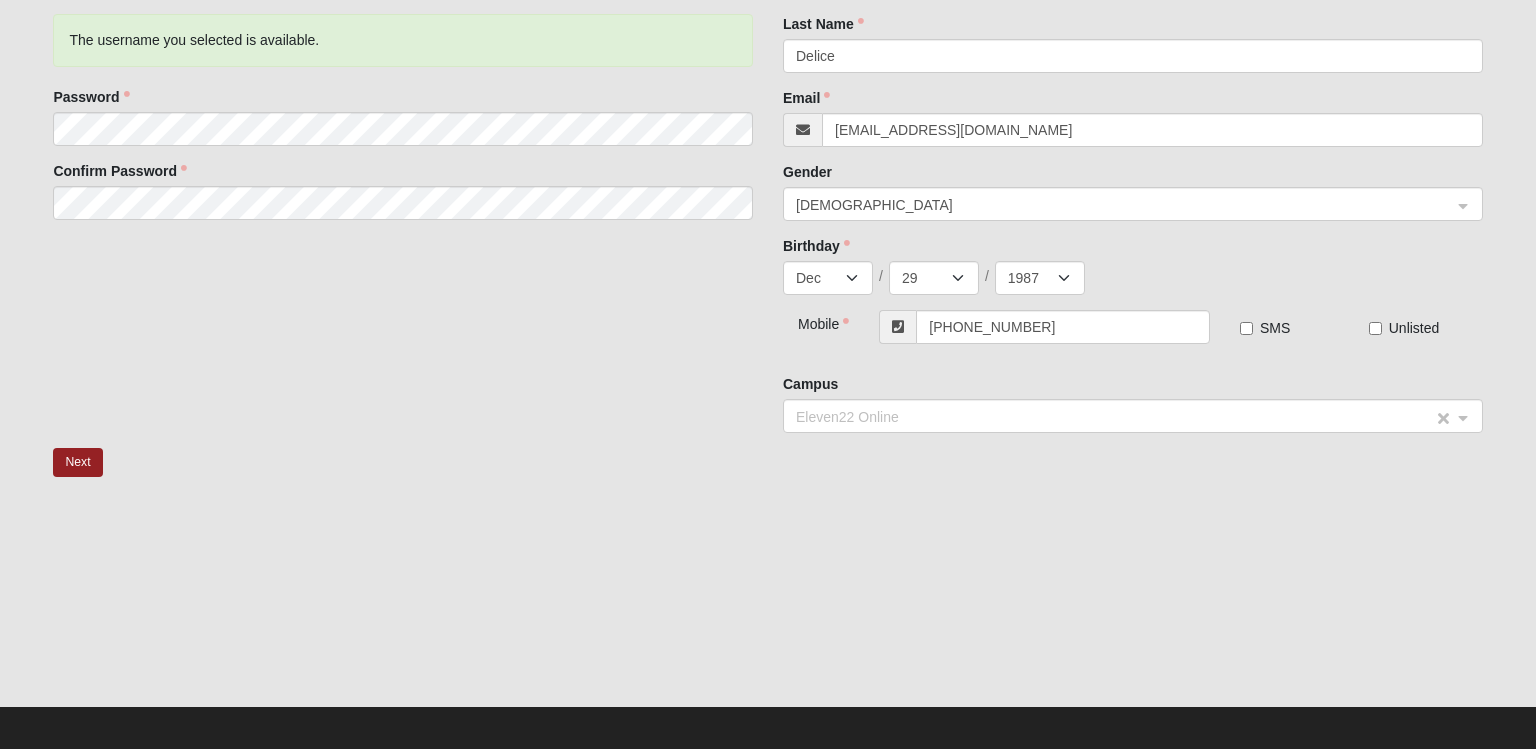 click at bounding box center [1126, 415] 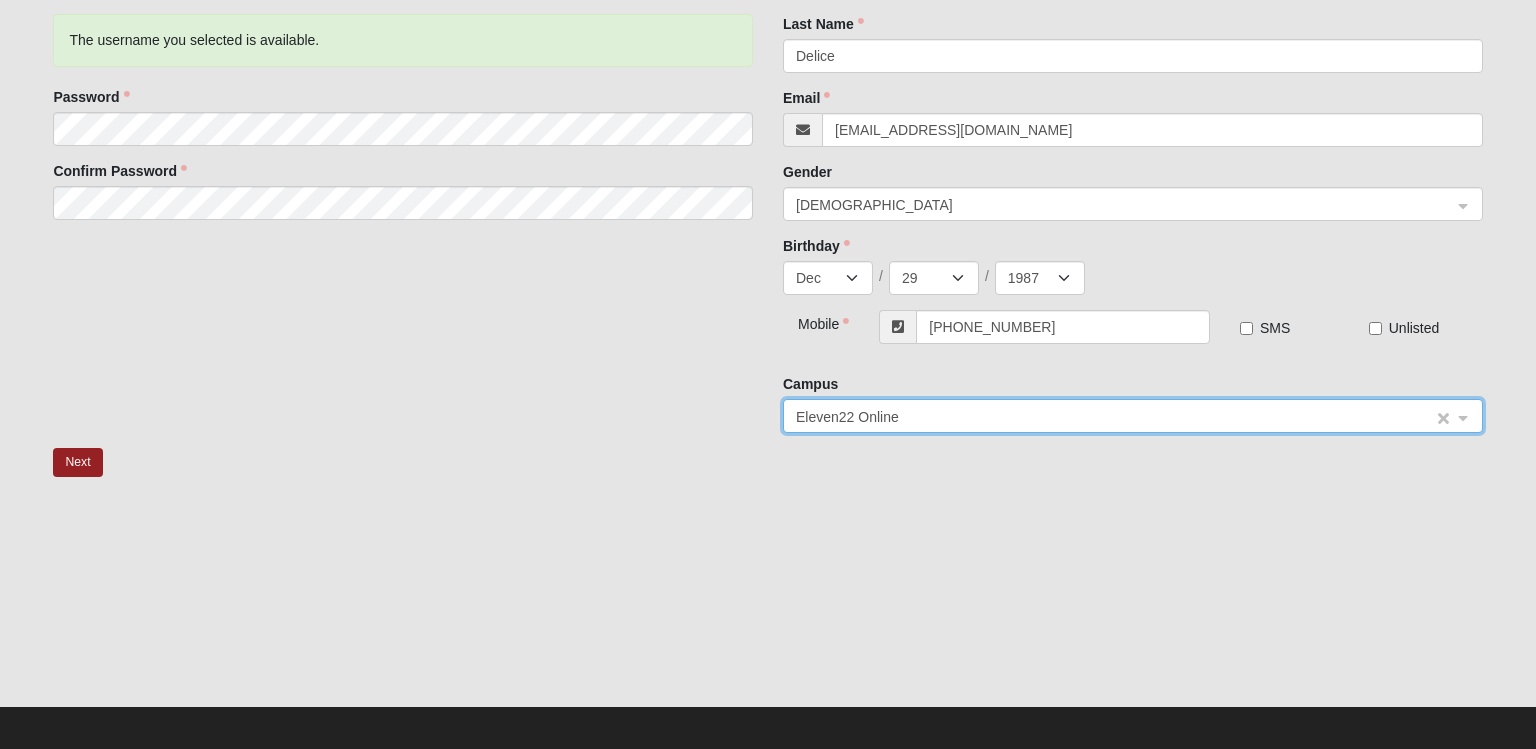 click on "Eleven22 Online" 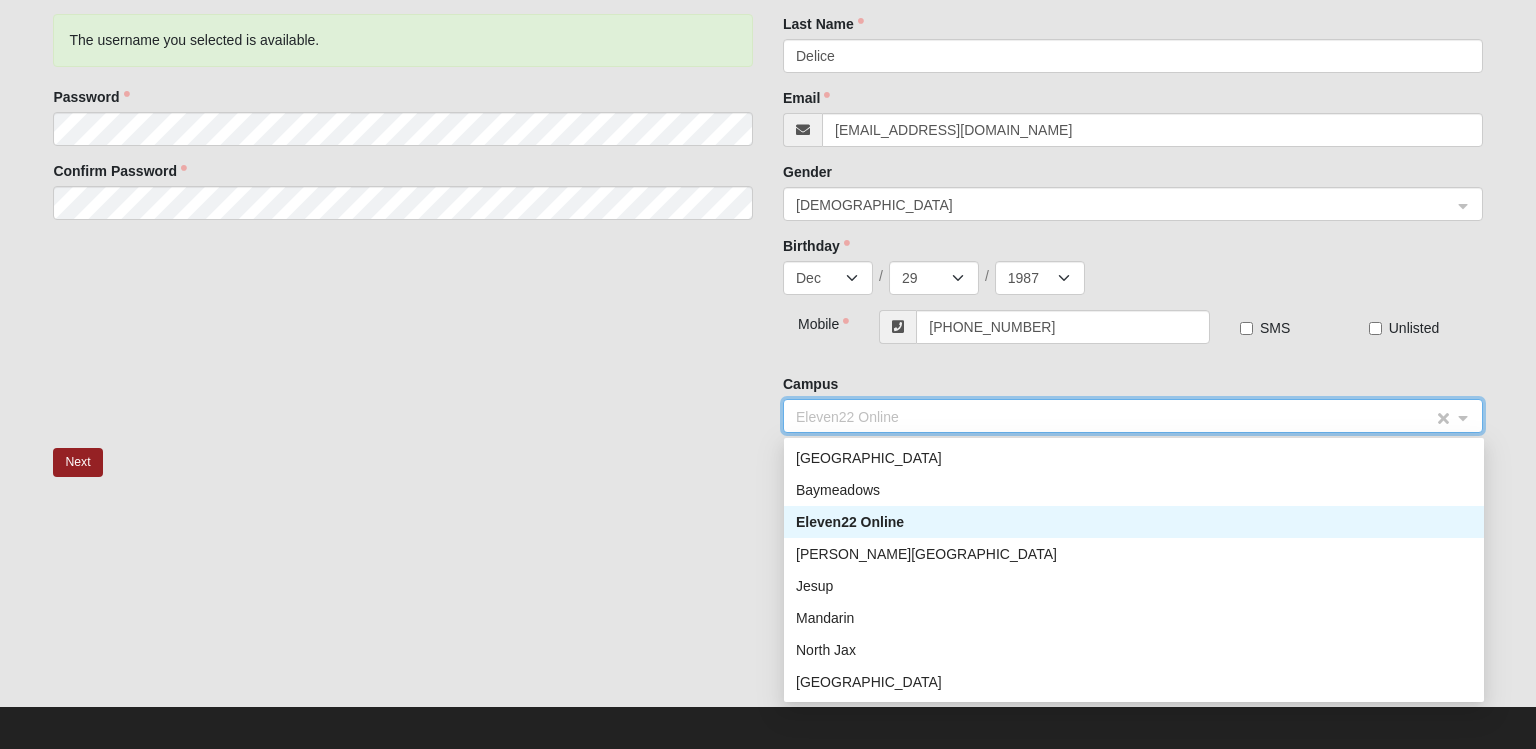 click on "Eleven22 Online" 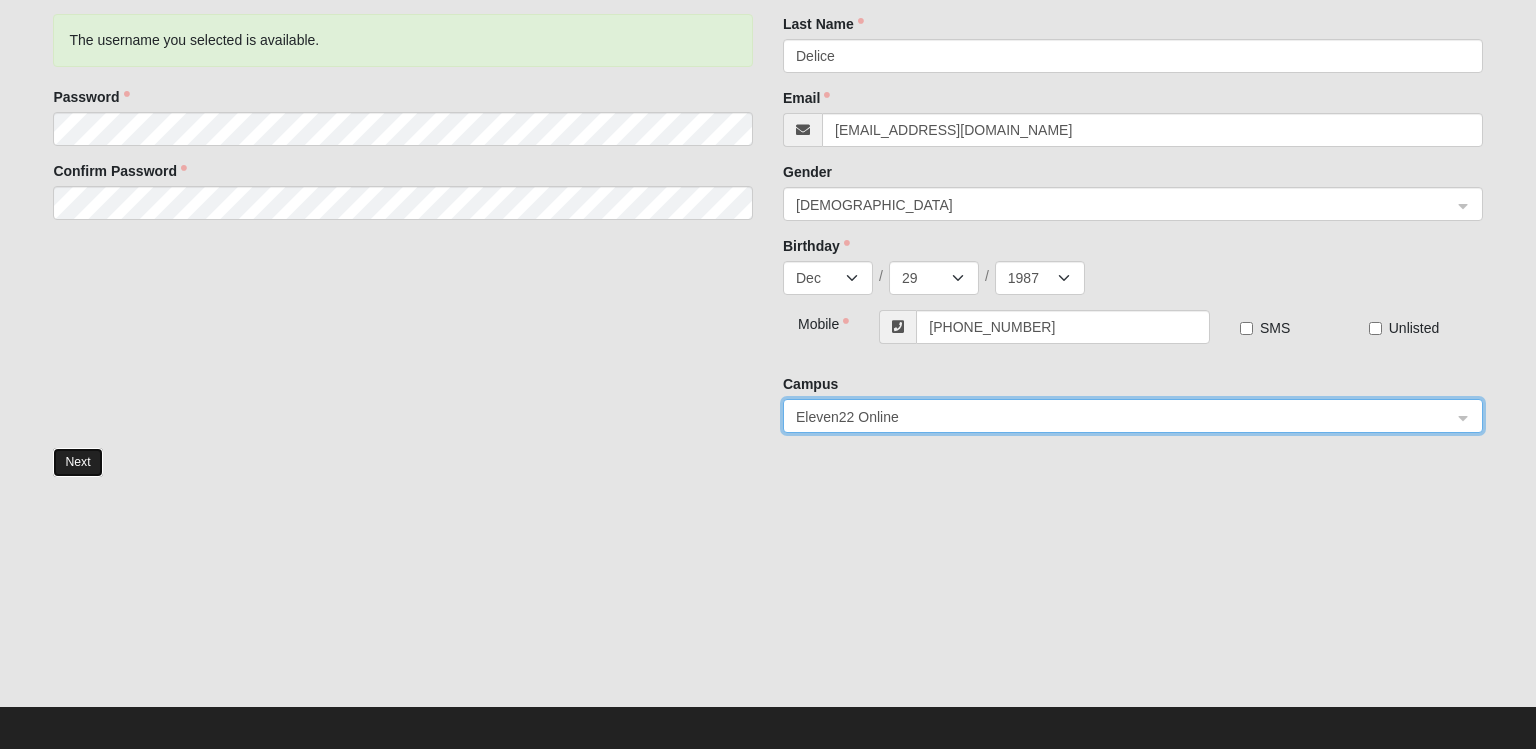 click on "Next" at bounding box center [77, 462] 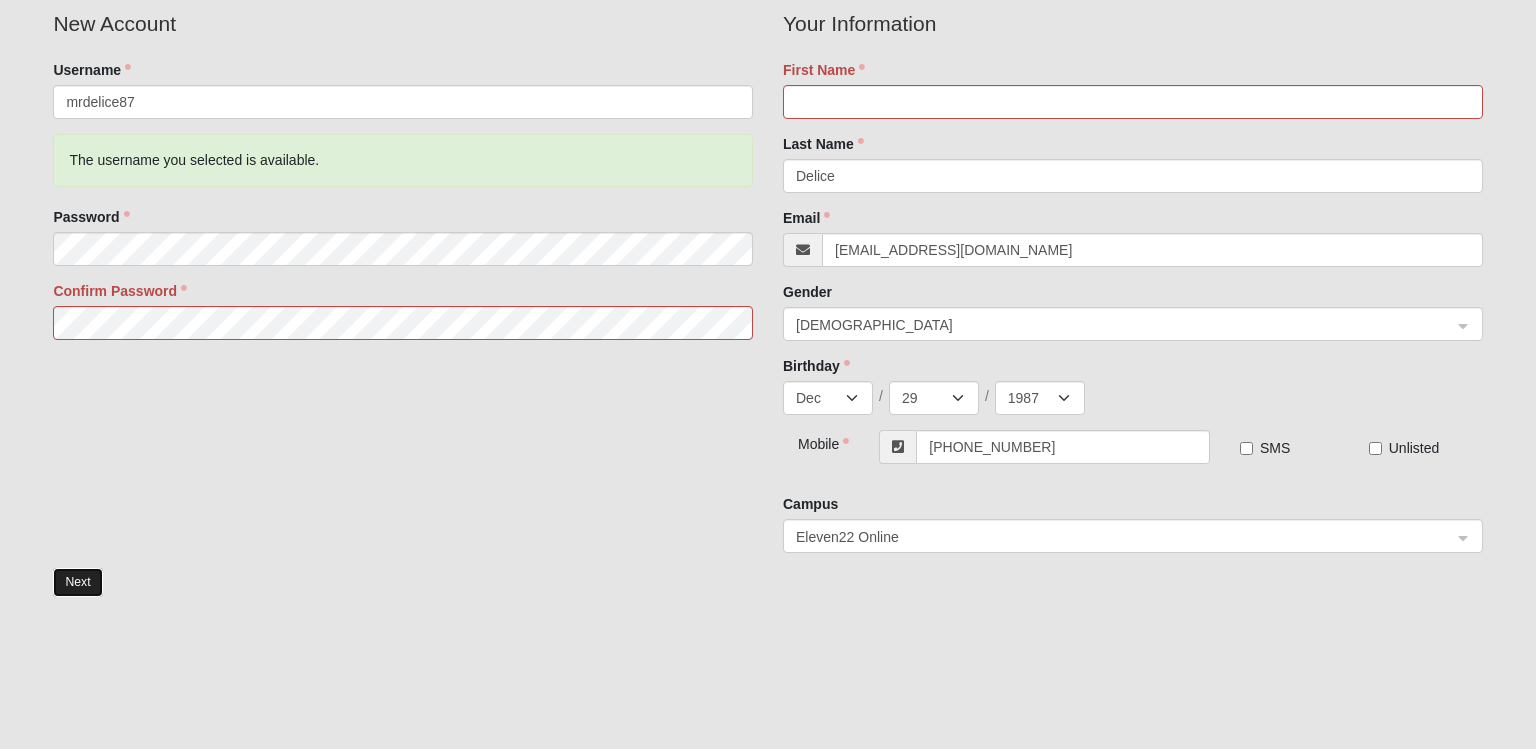 scroll, scrollTop: 394, scrollLeft: 0, axis: vertical 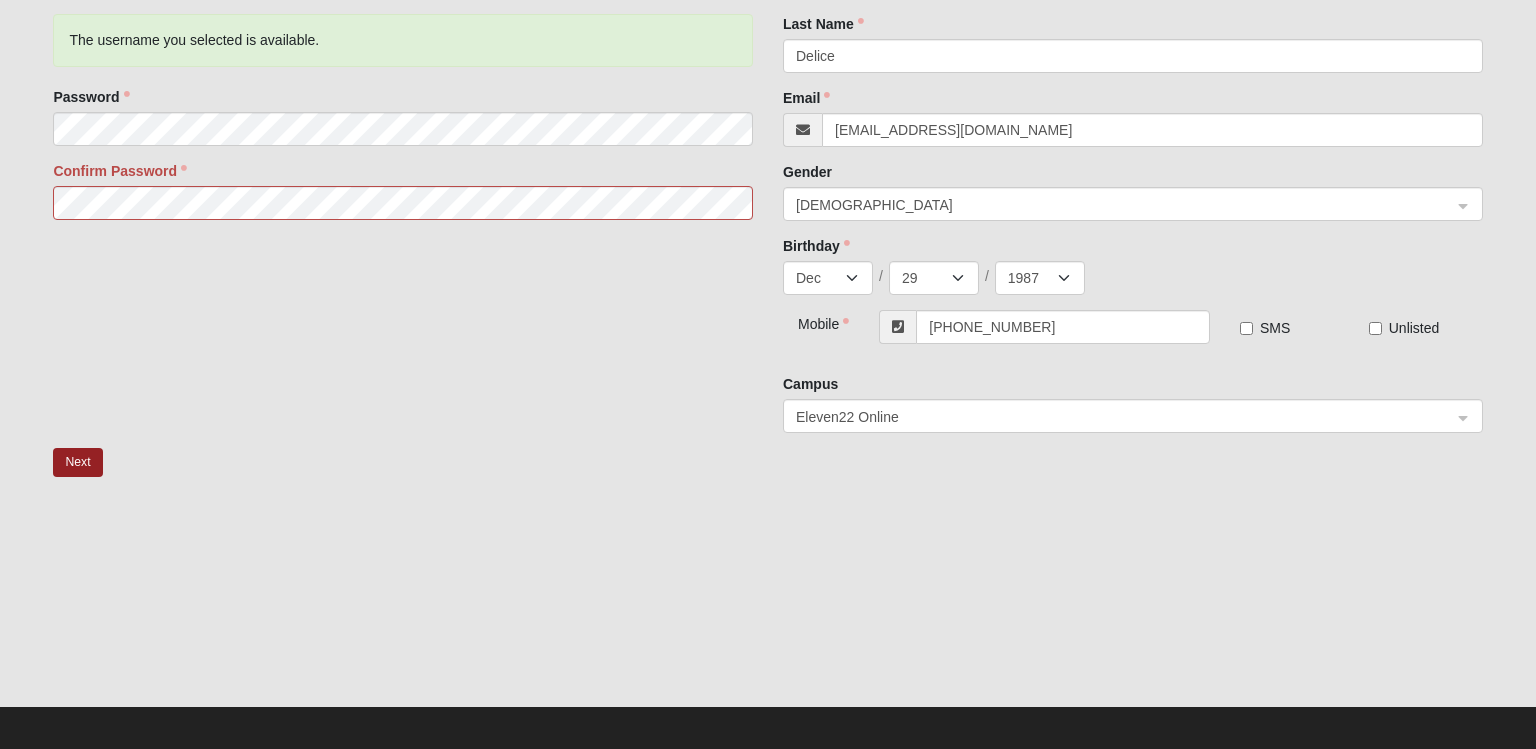 click on "New Account   Username    mrdelice87   The username you selected is available.   Password        Confirm Password      Your Information   First Name        Last Name    [PERSON_NAME]     Email    [EMAIL_ADDRESS][DOMAIN_NAME]     Gender    [DEMOGRAPHIC_DATA] 1 2   [DEMOGRAPHIC_DATA] [DEMOGRAPHIC_DATA]     Birthday    Jan Feb Mar Apr May Jun [DATE] Aug Sep Oct Nov [DATE] 2 3 4 5 6 7 8 9 10 11 12 13 14 15 16 17 18 19 20 21 22 23 24 25 26 27 28 29 30 31 / 2025 2024 2023 2022 2021 2020 2019 2018 2017 2016 2015 2014 2013 2012 2011 2010 2009 2008 2007 2006 2005 2004 2003 2002 2001 2000 1999 1998 1997 1996 1995 1994 1993 1992 1991 1990 1989 1988 1987 1986 1985 1984 1983 1982 1981 1980 1979 1978 1977 1976 1975 1974 1973 1972 1971 1970 1969 1968 1967 1966 1965 1964 1963 1962 1961 1960 1959 1958 1957 1956 1955 1954 1953 1952 1951 1950 1949 1948 1947 1946 1945 1944 1943 1942 1941 1940 1939 1938 1937 1936 1935 1934 1933 1932 1931 1930 1929 1928 1927 1926 1925 1924 1923 1922 1921 1920 1919 1918 1917 1916 1915 1914 1913 1912 1911 1910 1909 1908 1907 1906 1905 1904 1903 1902" 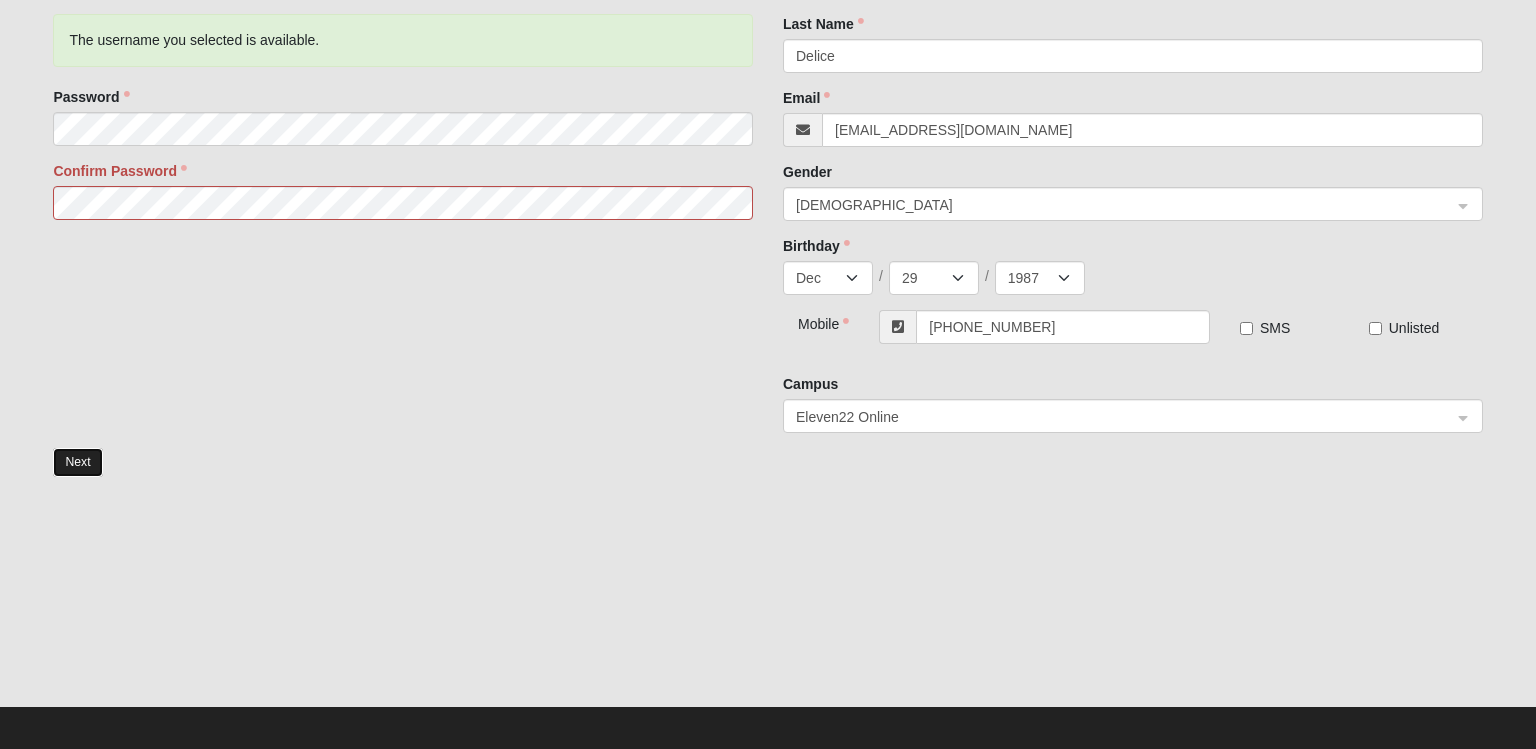 click on "Next" at bounding box center (77, 462) 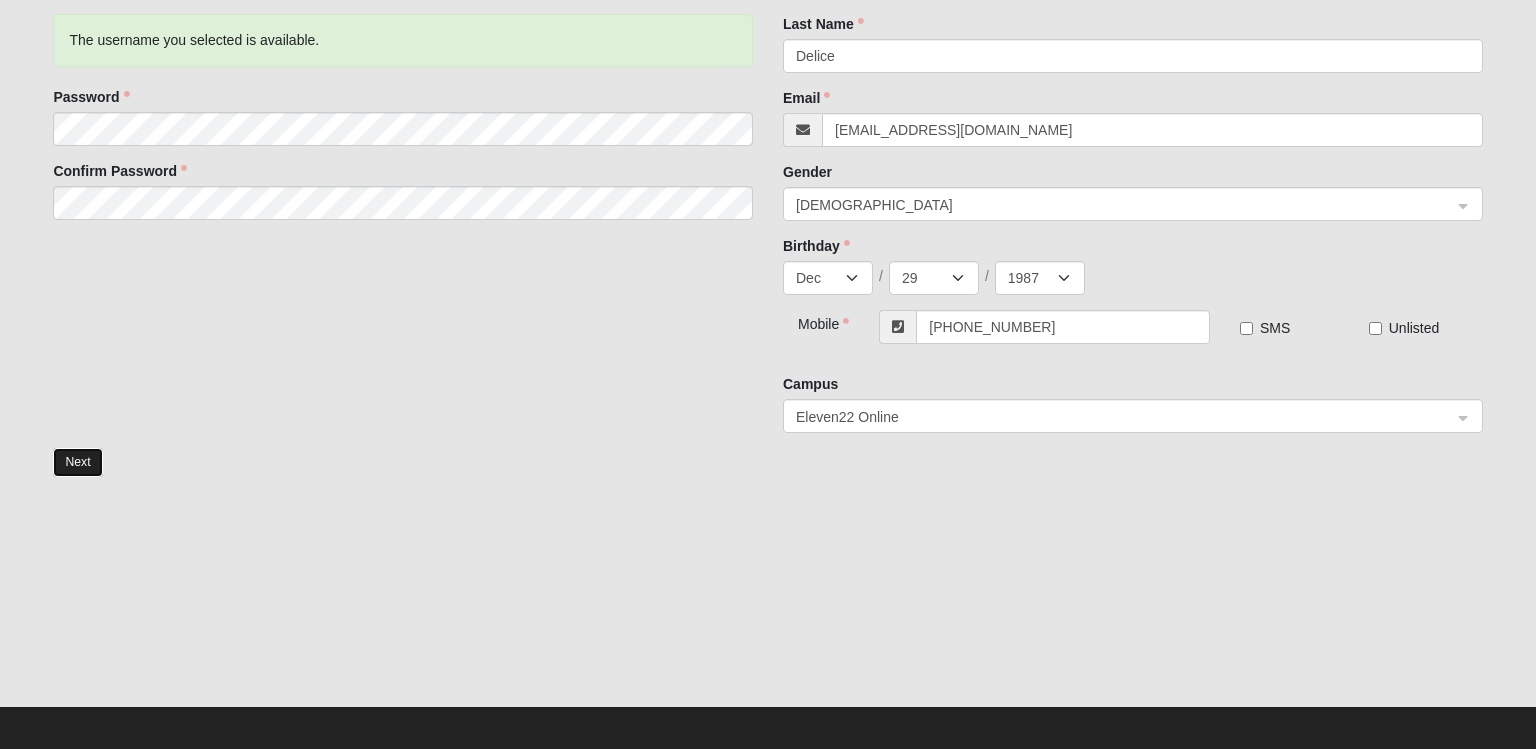 click on "Next" at bounding box center (77, 462) 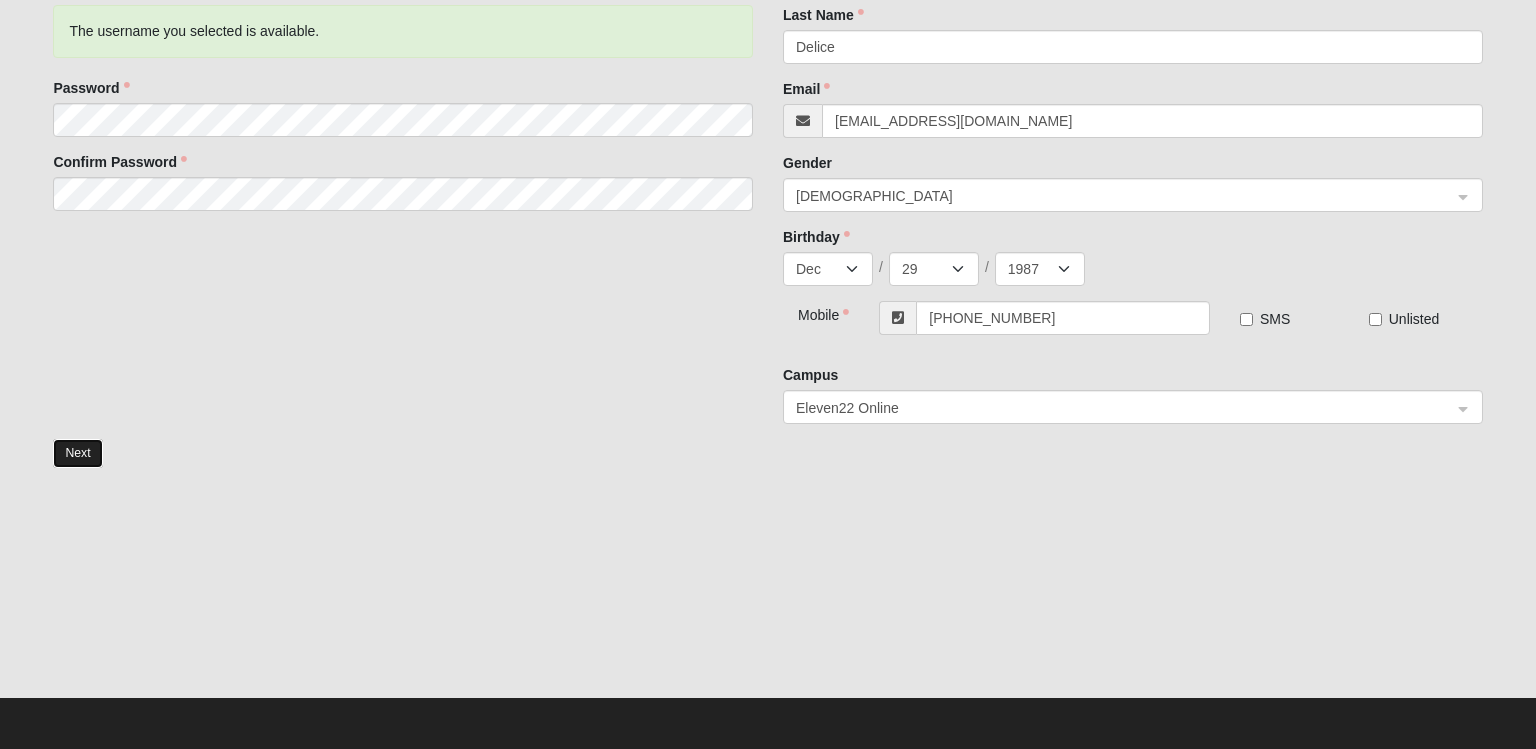 scroll, scrollTop: 373, scrollLeft: 0, axis: vertical 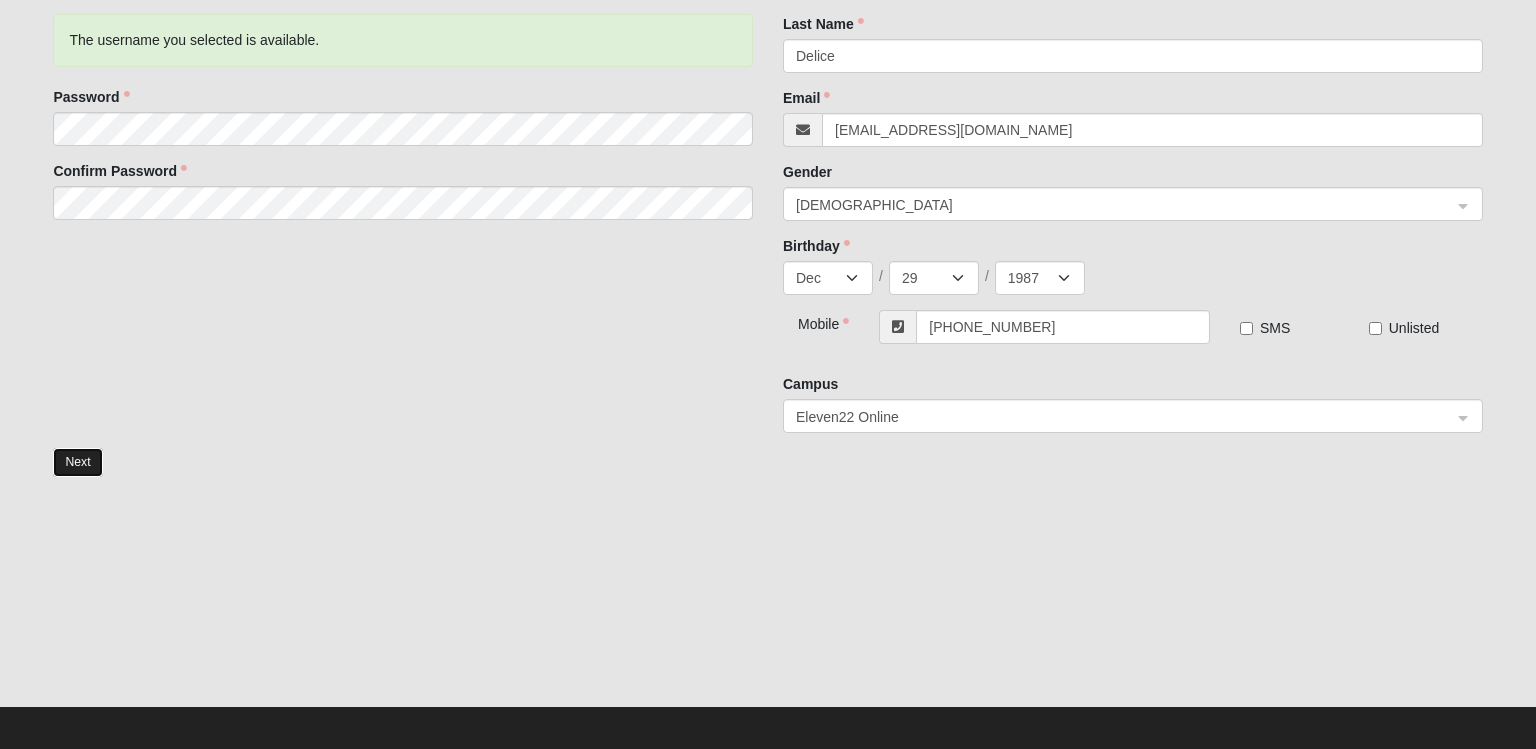 click on "Next" at bounding box center (77, 462) 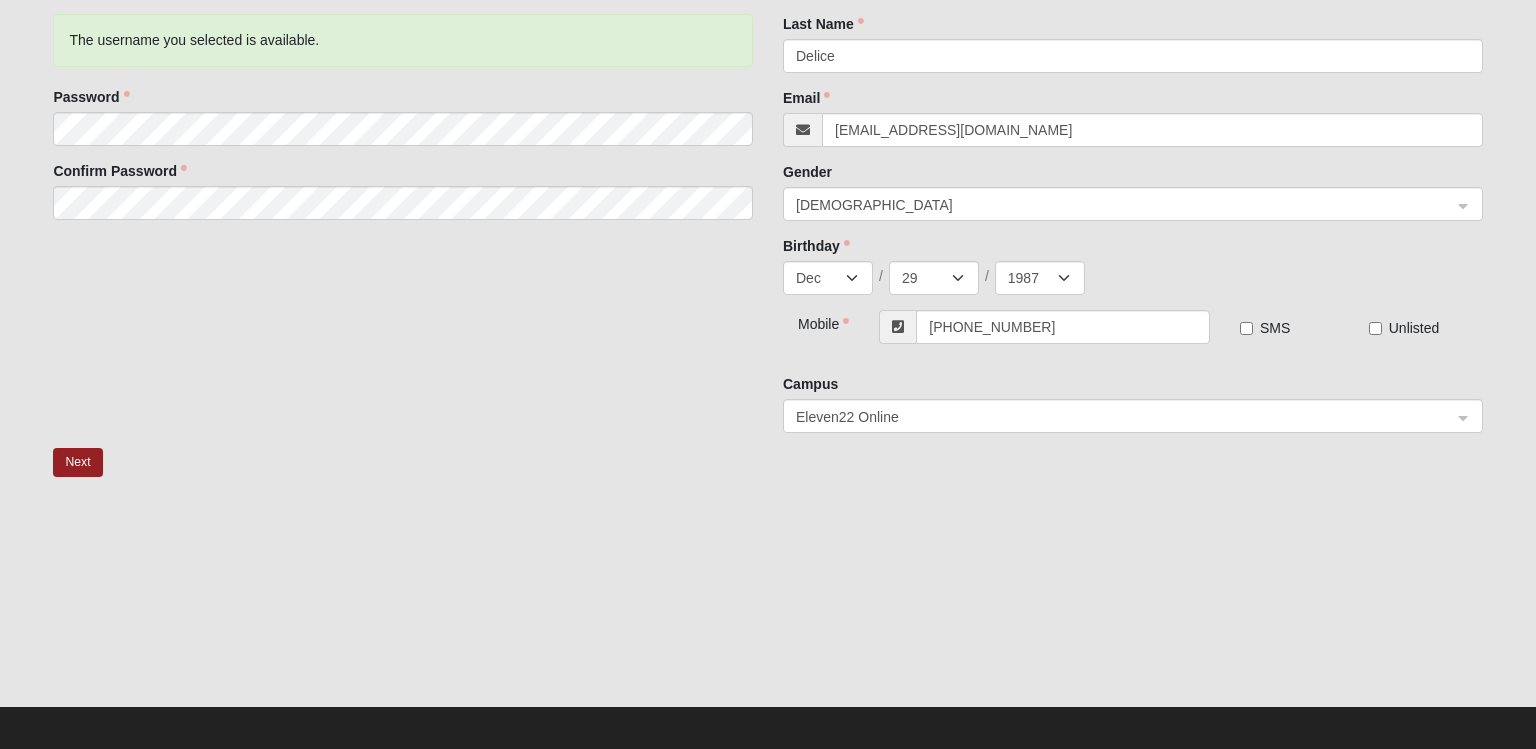 click on "Your Information   First Name        Last Name    [PERSON_NAME]     Email    [EMAIL_ADDRESS][DOMAIN_NAME]     Gender    [DEMOGRAPHIC_DATA] 1 2   [DEMOGRAPHIC_DATA] [DEMOGRAPHIC_DATA]     Birthday    Jan Feb Mar Apr May Jun [DATE] Aug Sep Oct Nov [DATE] 2 3 4 5 6 7 8 9 10 11 12 13 14 15 16 17 18 19 20 21 22 23 24 25 26 27 28 29 30 31 / 2025 2024 2023 2022 2021 2020 2019 2018 2017 2016 2015 2014 2013 2012 2011 2010 2009 2008 2007 2006 2005 2004 2003 2002 2001 2000 1999 1998 1997 1996 1995 1994 1993 1992 1991 1990 1989 1988 1987 1986 1985 1984 1983 1982 1981 1980 1979 1978 1977 1976 1975 1974 1973 1972 1971 1970 1969 1968 1967 1966 1965 1964 1963 1962 1961 1960 1959 1958 1957 1956 1955 1954 1953 1952 1951 1950 1949 1948 1947 1946 1945 1944 1943 1942 1941 1940 1939 1938 1937 1936 1935 1934 1933 1932 1931 1930 1929 1928 1927 1926 1925 1924 1923 1922 1921 1920 1919 1918 1917 1916 1915 1914 1913 1912 1911 1910 1909 1908 1907 1906 1905 1904 1903 1902 1901 1900" at bounding box center (1133, 99) 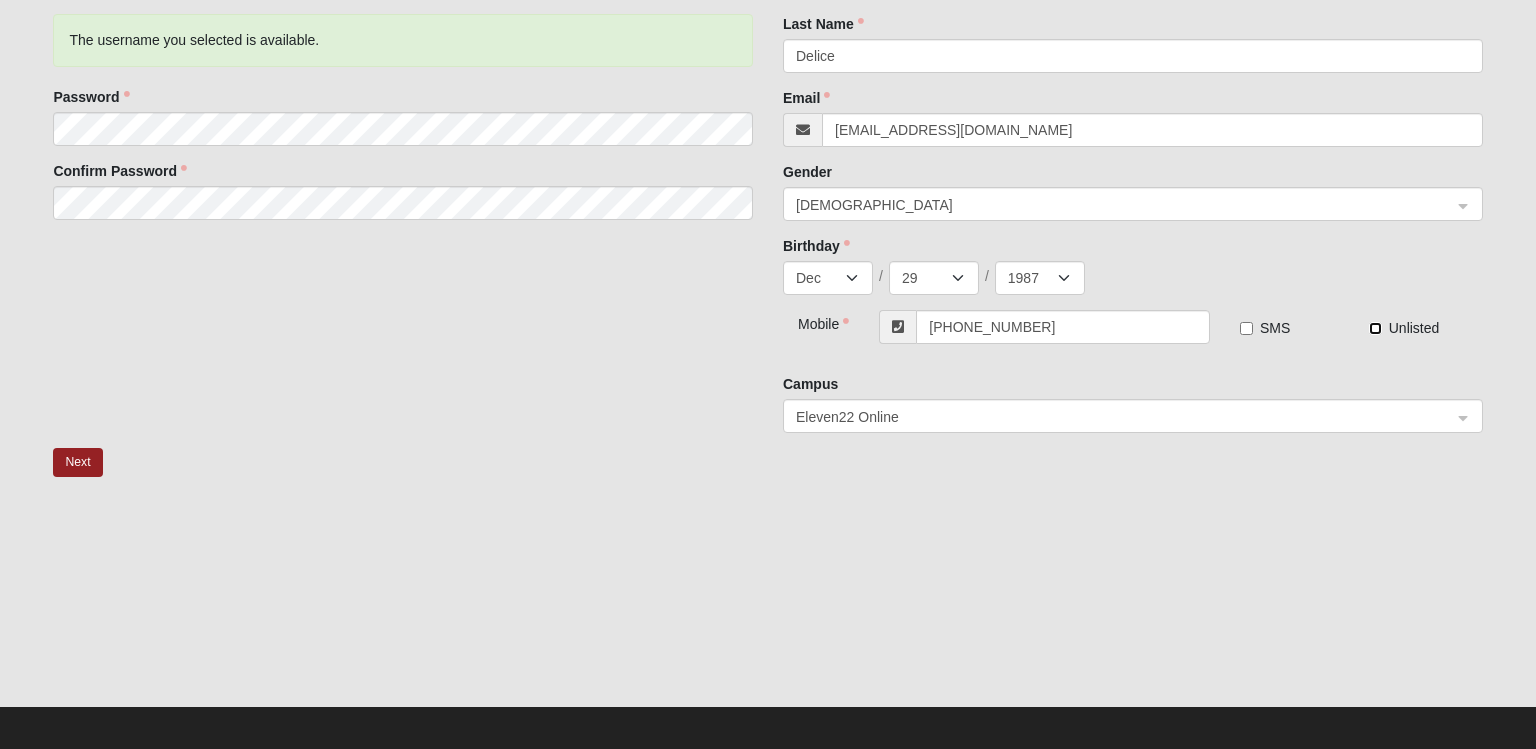 click on "Unlisted" at bounding box center (1375, 328) 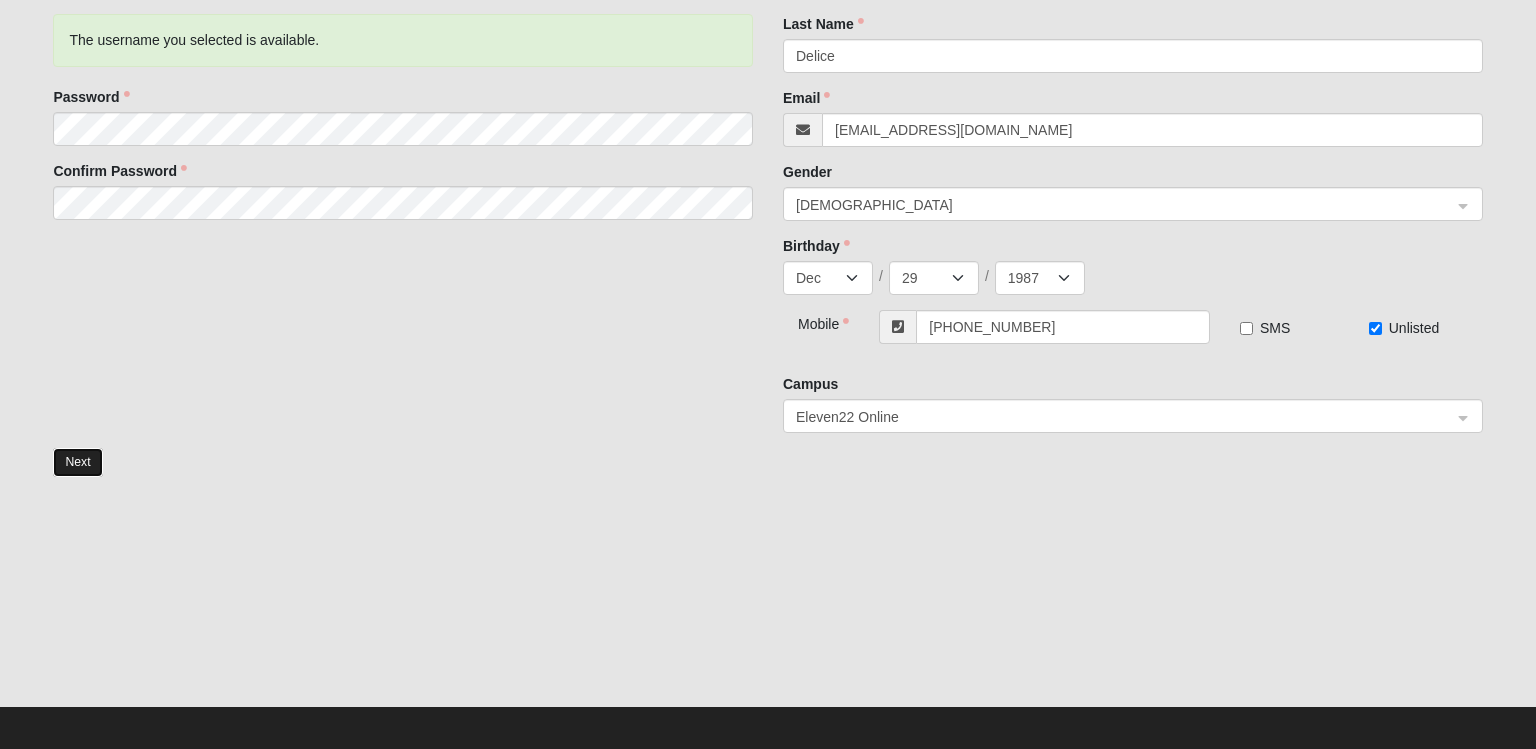 click on "Next" at bounding box center (77, 462) 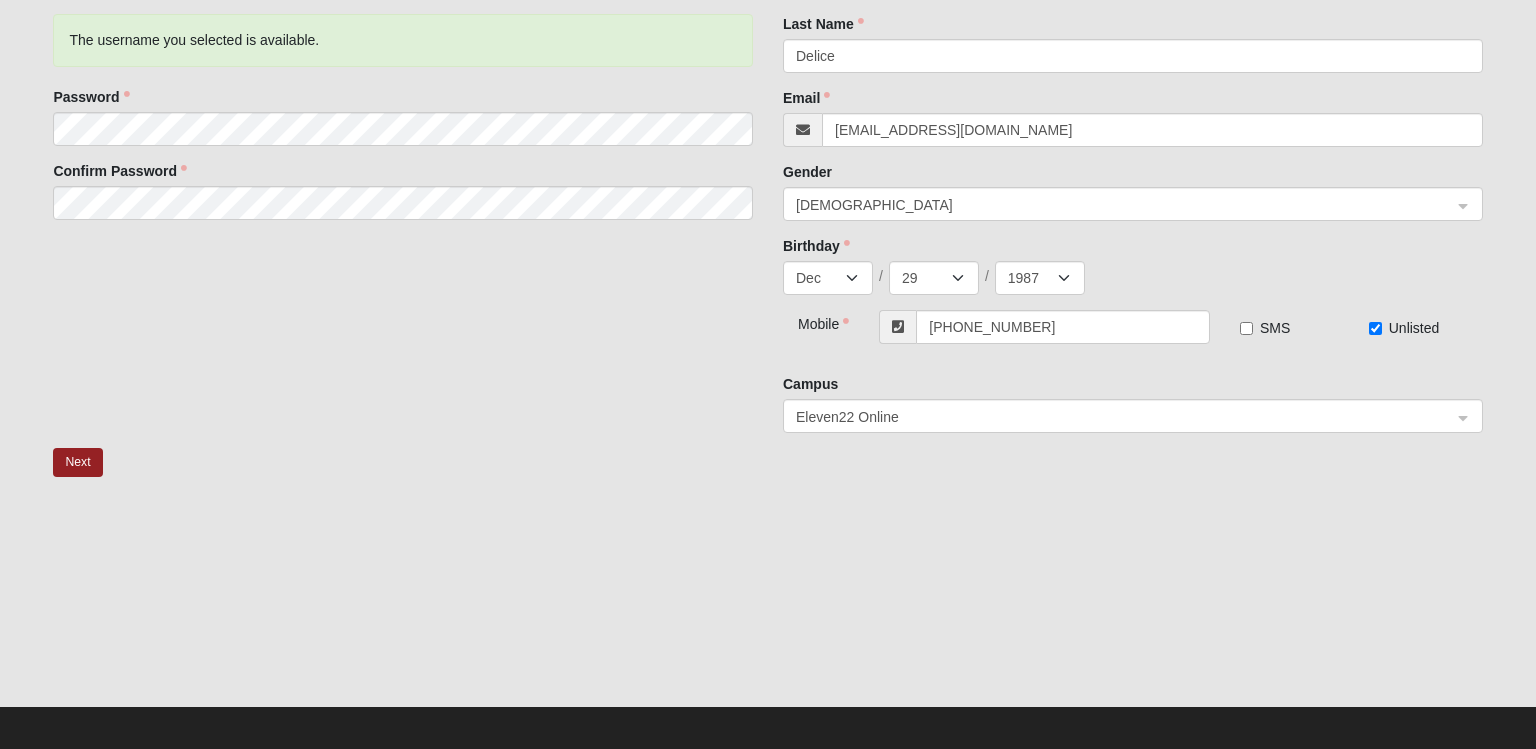 click on "Next" at bounding box center [767, 477] 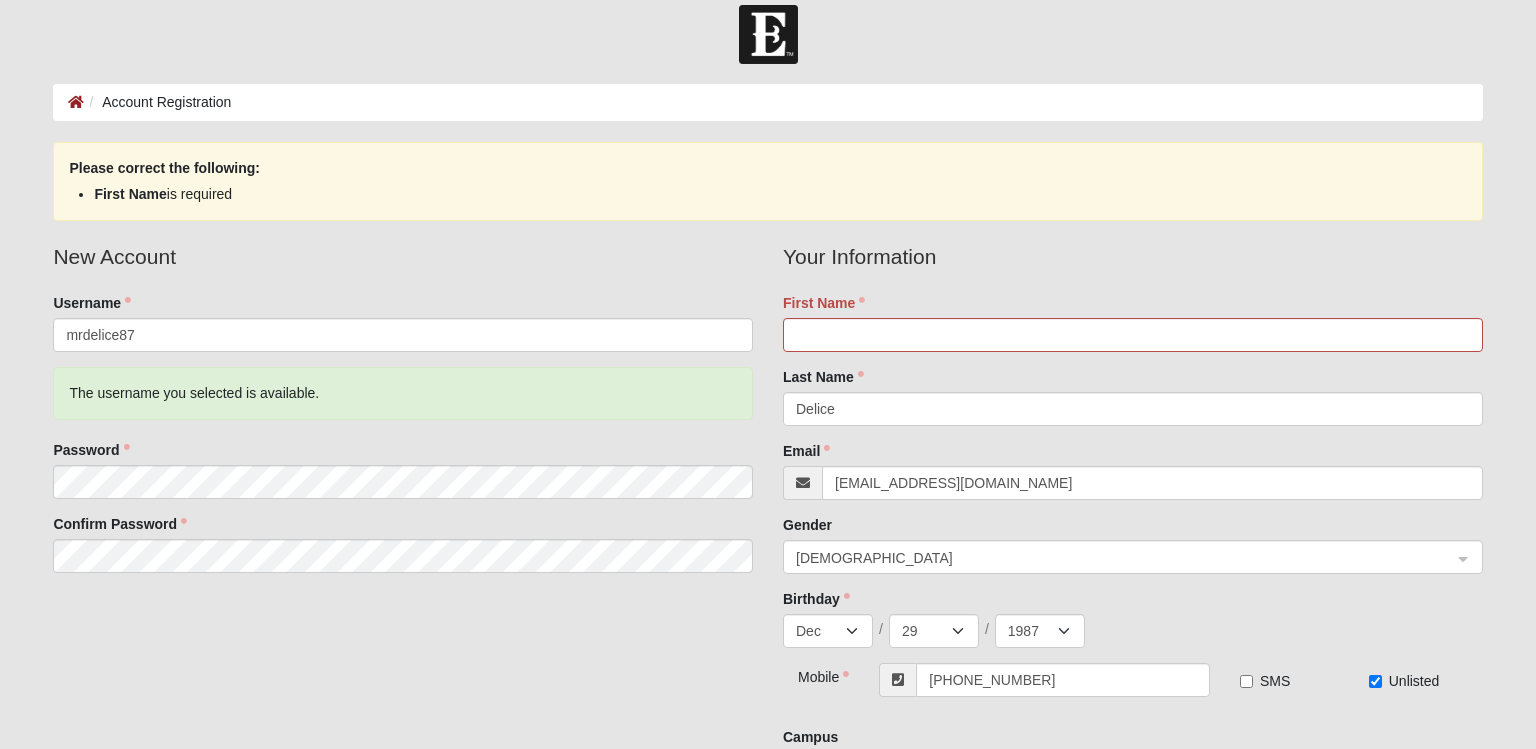 scroll, scrollTop: 0, scrollLeft: 0, axis: both 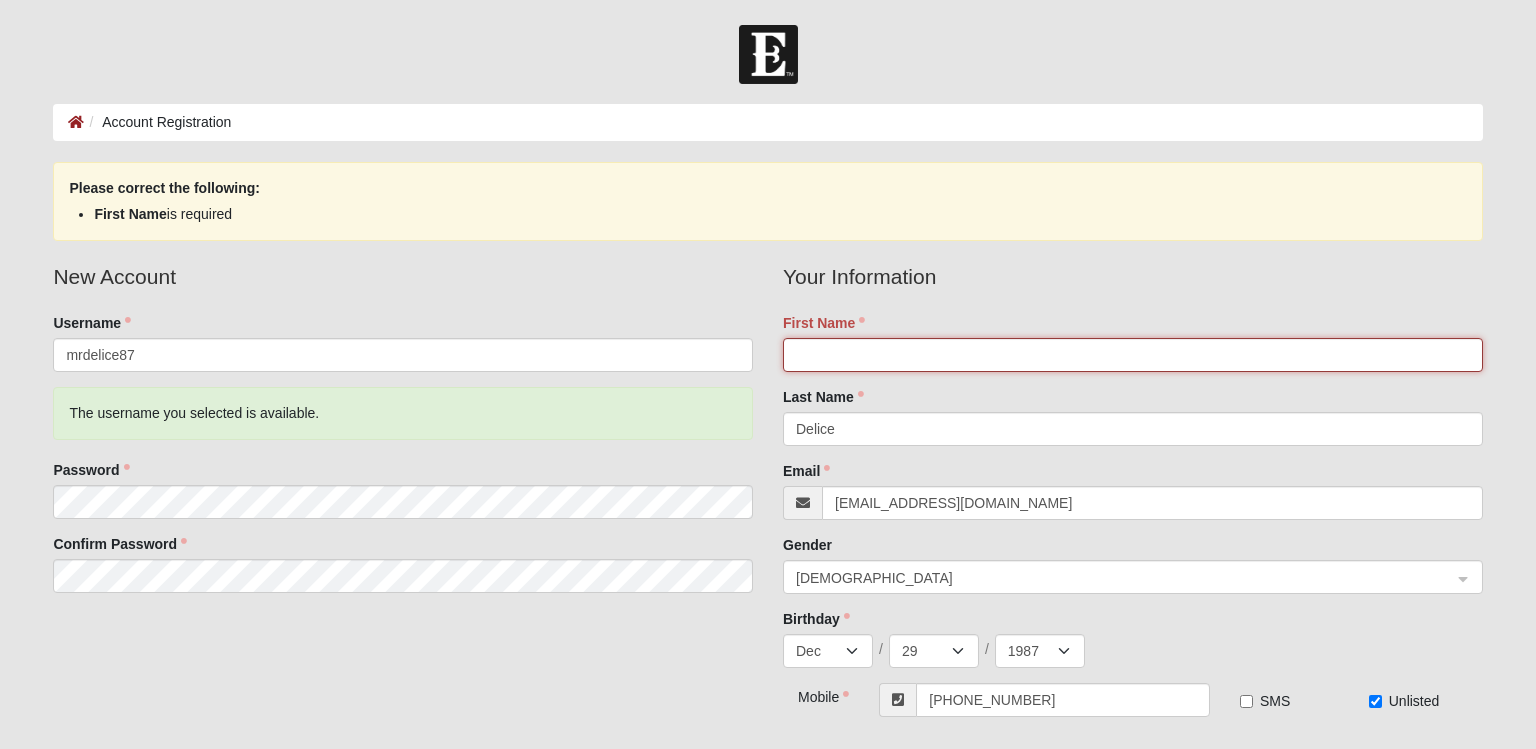 click on "First Name" 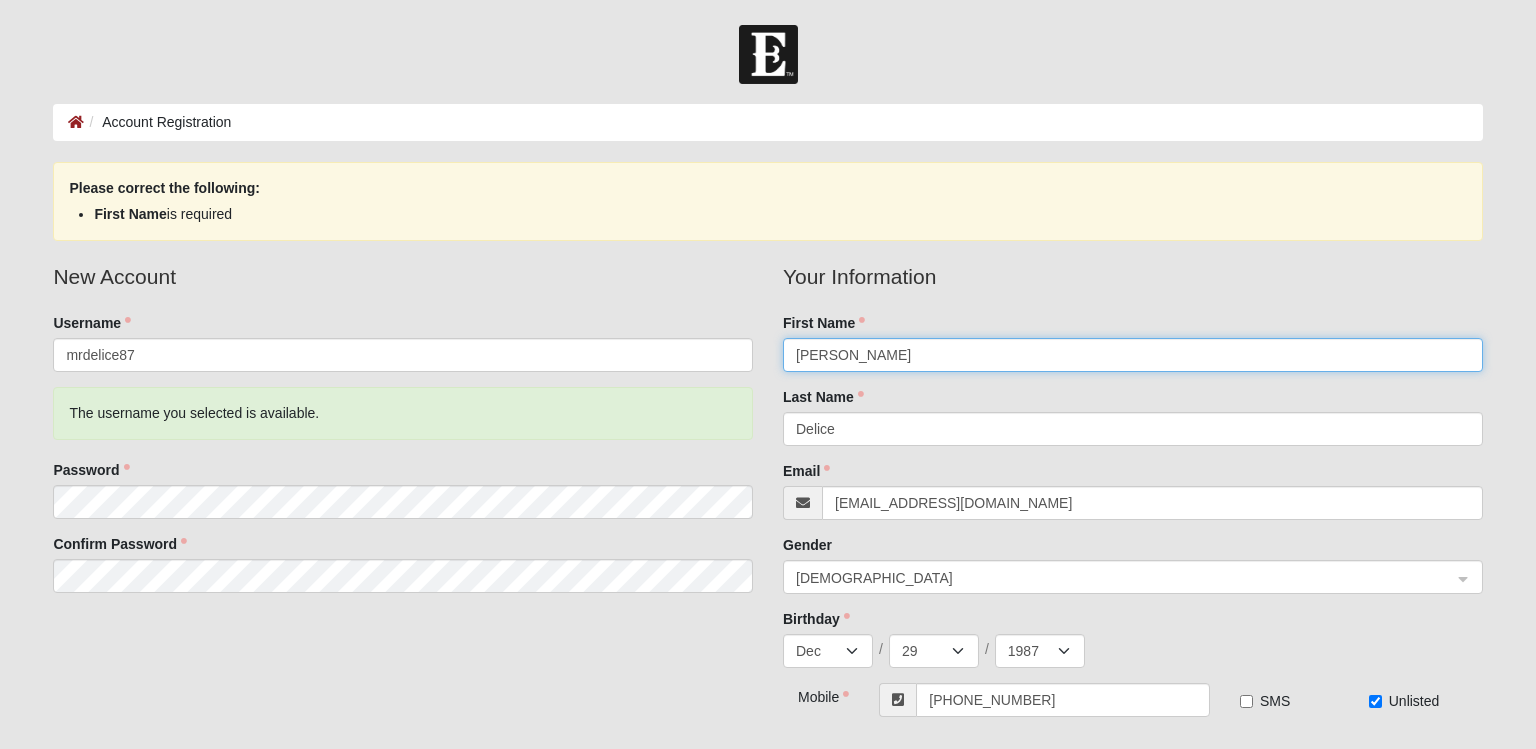 type on "[PERSON_NAME]" 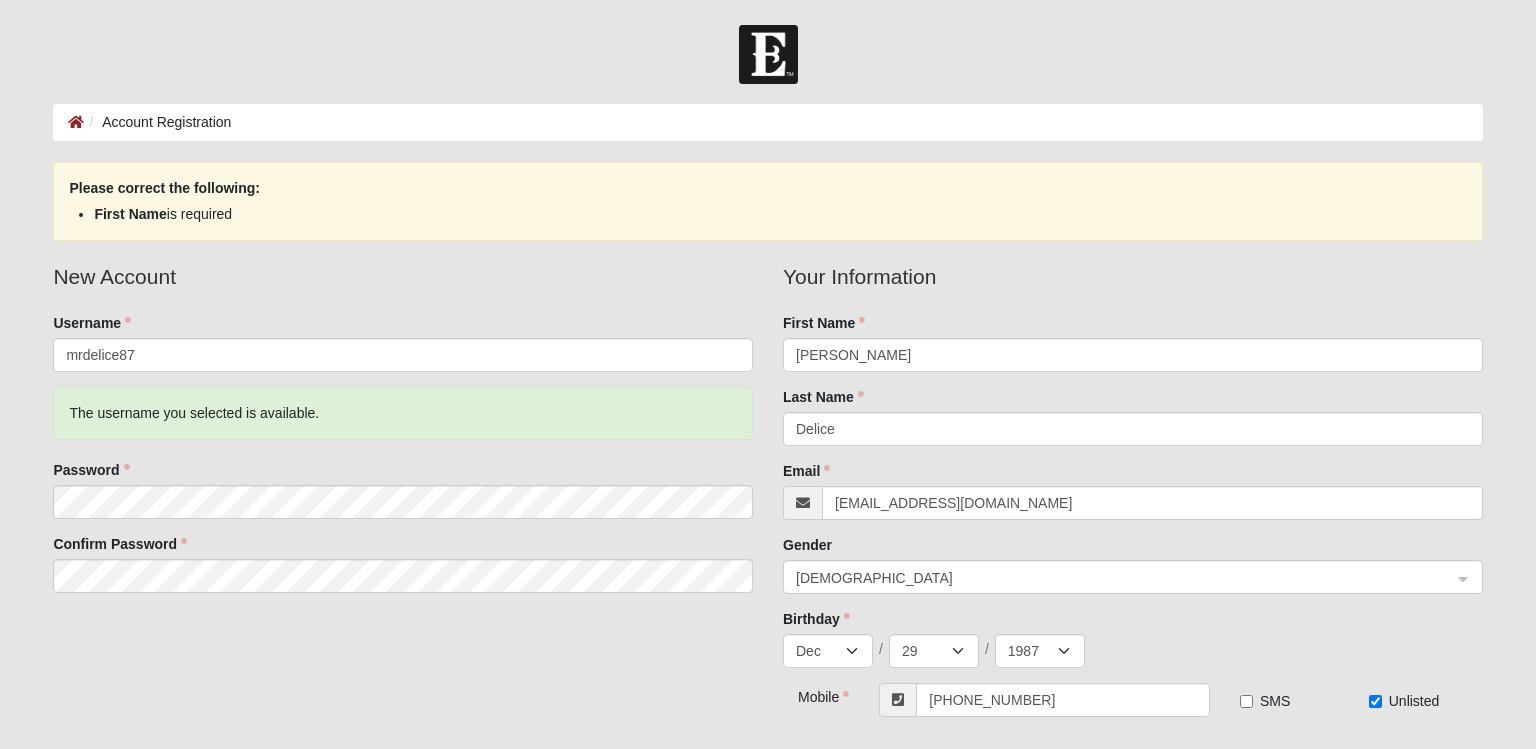click on "New Account   Username    mrdelice87   The username you selected is available.   Password        Confirm Password      Your Information   First Name    [PERSON_NAME]     Last Name    [PERSON_NAME]     Email    [EMAIL_ADDRESS][DOMAIN_NAME]     Gender    [DEMOGRAPHIC_DATA] 1 2   [DEMOGRAPHIC_DATA] [DEMOGRAPHIC_DATA]     Birthday    Jan Feb Mar Apr May Jun [DATE] Aug Sep Oct Nov [DATE] 2 3 4 5 6 7 8 9 10 11 12 13 14 15 16 17 18 19 20 21 22 23 24 25 26 27 28 29 30 31 / 2025 2024 2023 2022 2021 2020 2019 2018 2017 2016 2015 2014 2013 2012 2011 2010 2009 2008 2007 2006 2005 2004 2003 2002 2001 2000 1999 1998 1997 1996 1995 1994 1993 1992 1991 1990 1989 1988 1987 1986 1985 1984 1983 1982 1981 1980 1979 1978 1977 1976 1975 1974 1973 1972 1971 1970 1969 1968 1967 1966 1965 1964 1963 1962 1961 1960 1959 1958 1957 1956 1955 1954 1953 1952 1951 1950 1949 1948 1947 1946 1945 1944 1943 1942 1941 1940 1939 1938 1937 1936 1935 1934 1933 1932 1931 1930 1929 1928 1927 1926 1925 1924 1923 1922 1921 1920 1919 1918 1917 1916 1915 1914 1913 1912 1911 1910 1909 1908 1907 1906 1905 1904" 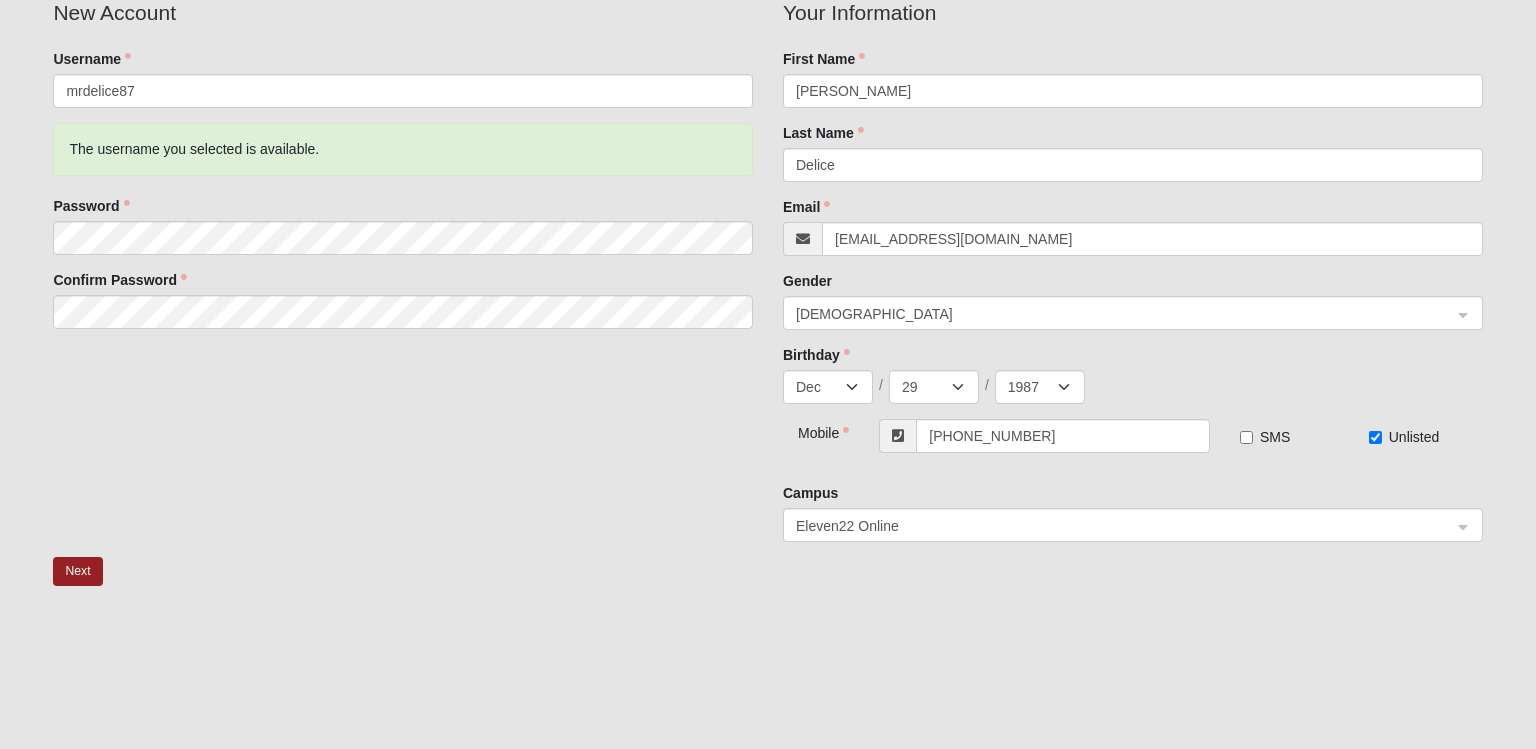 scroll, scrollTop: 336, scrollLeft: 0, axis: vertical 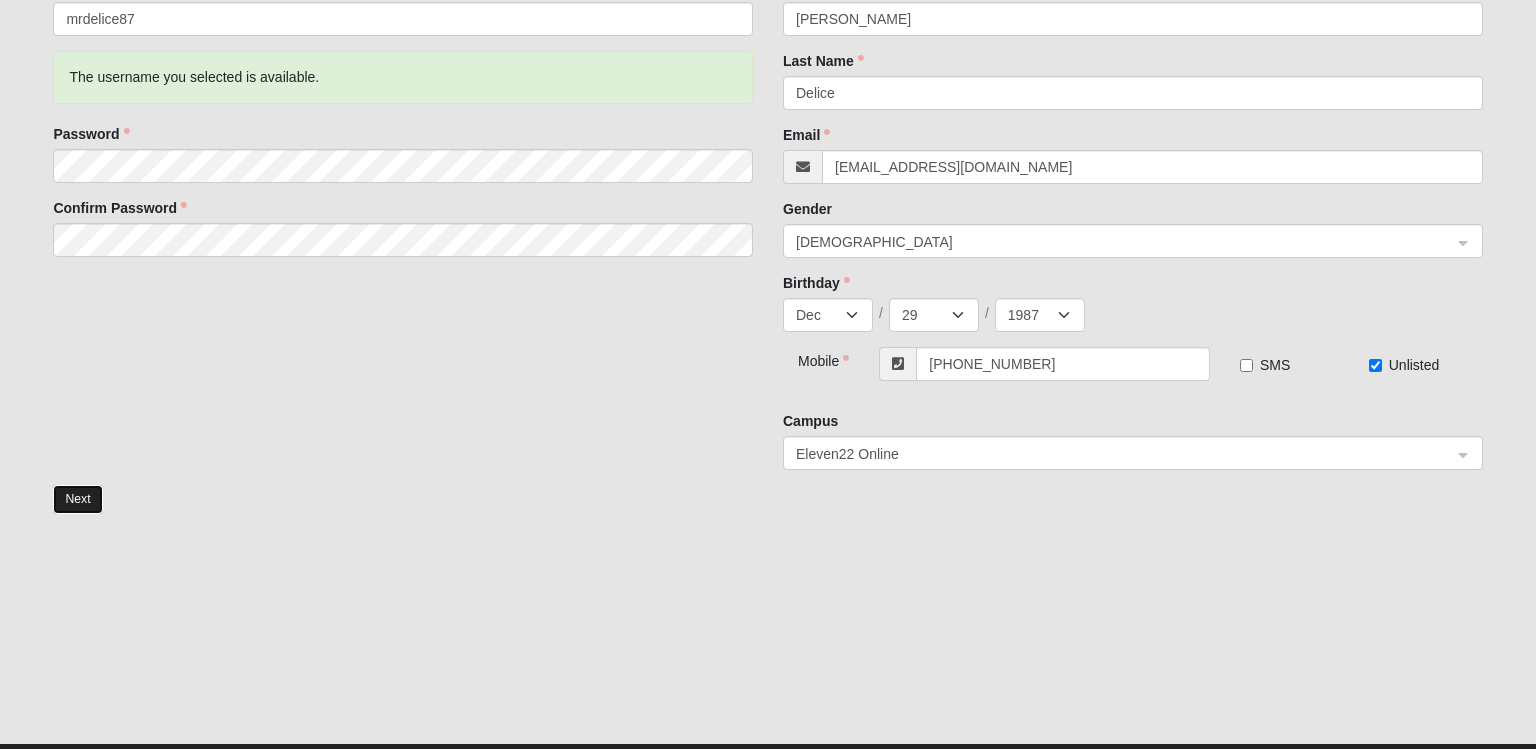 click on "Next" at bounding box center [77, 499] 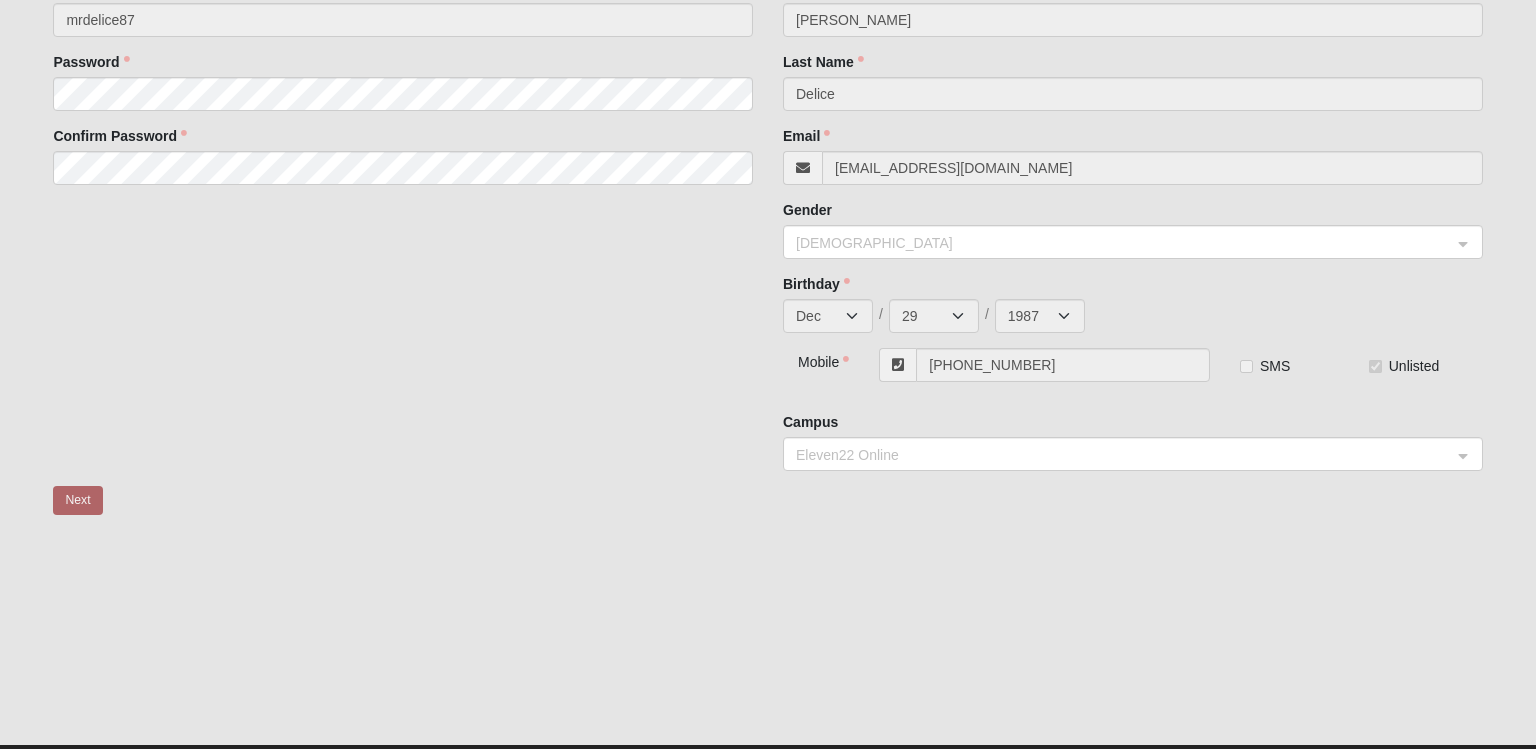 scroll, scrollTop: 0, scrollLeft: 0, axis: both 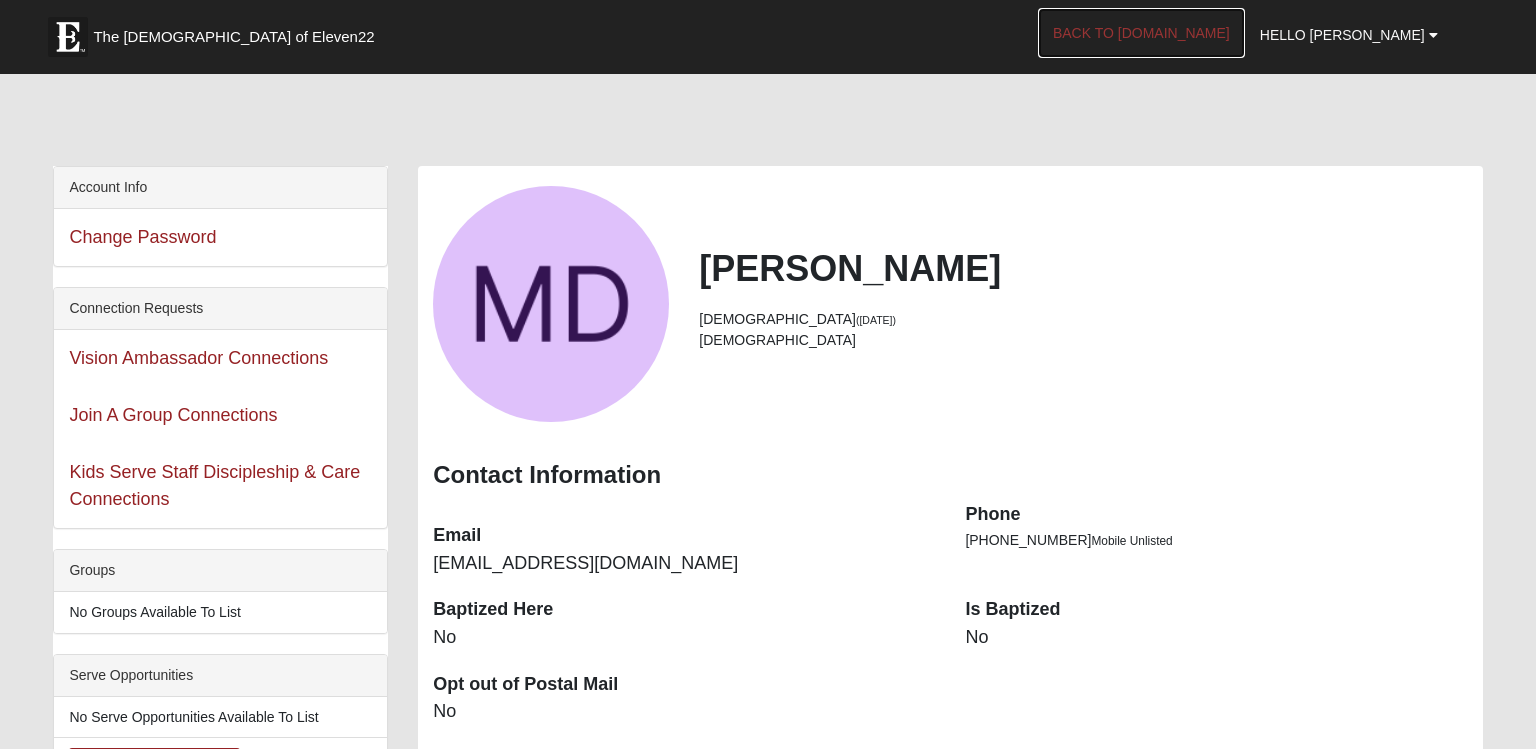 click on "Back to [DOMAIN_NAME]" at bounding box center (1141, 33) 